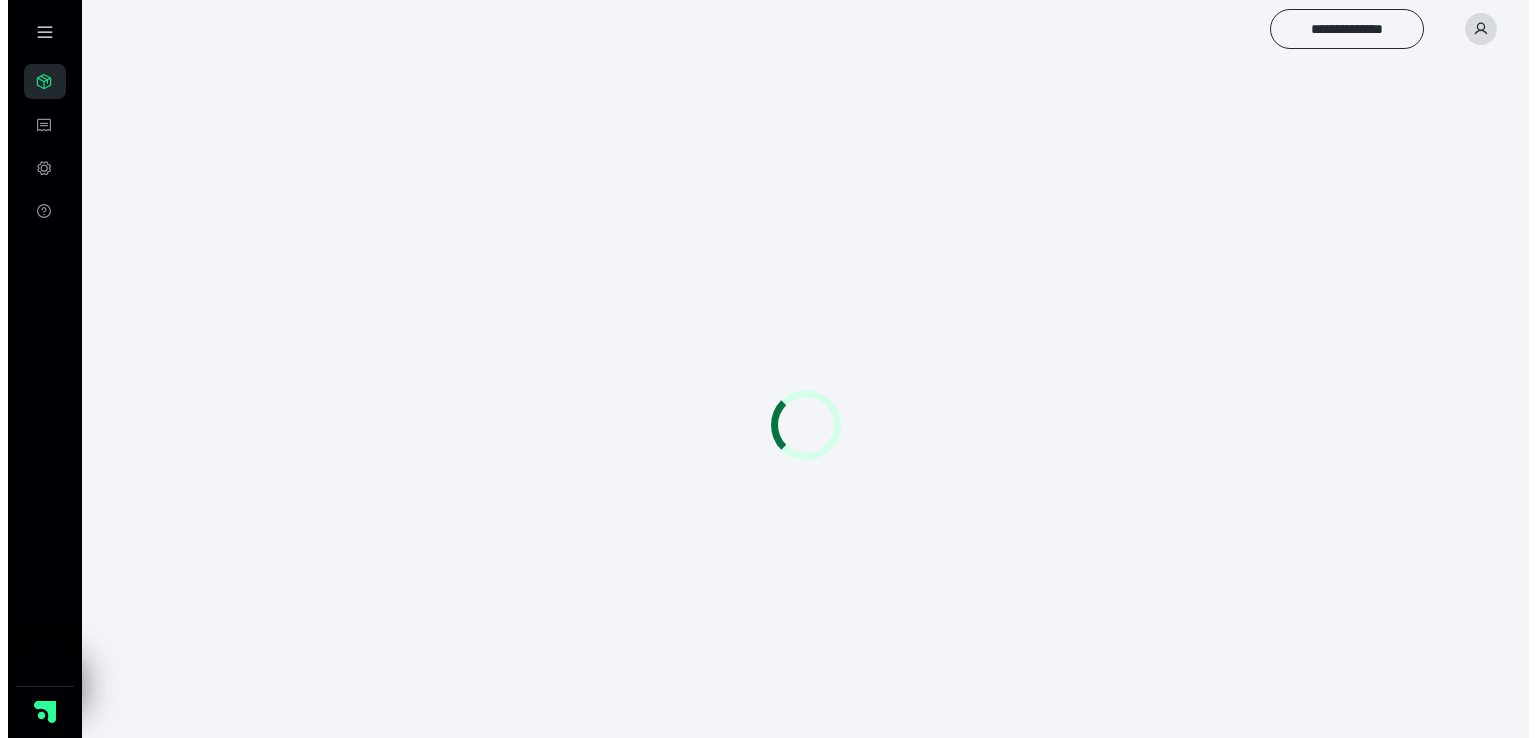 scroll, scrollTop: 0, scrollLeft: 0, axis: both 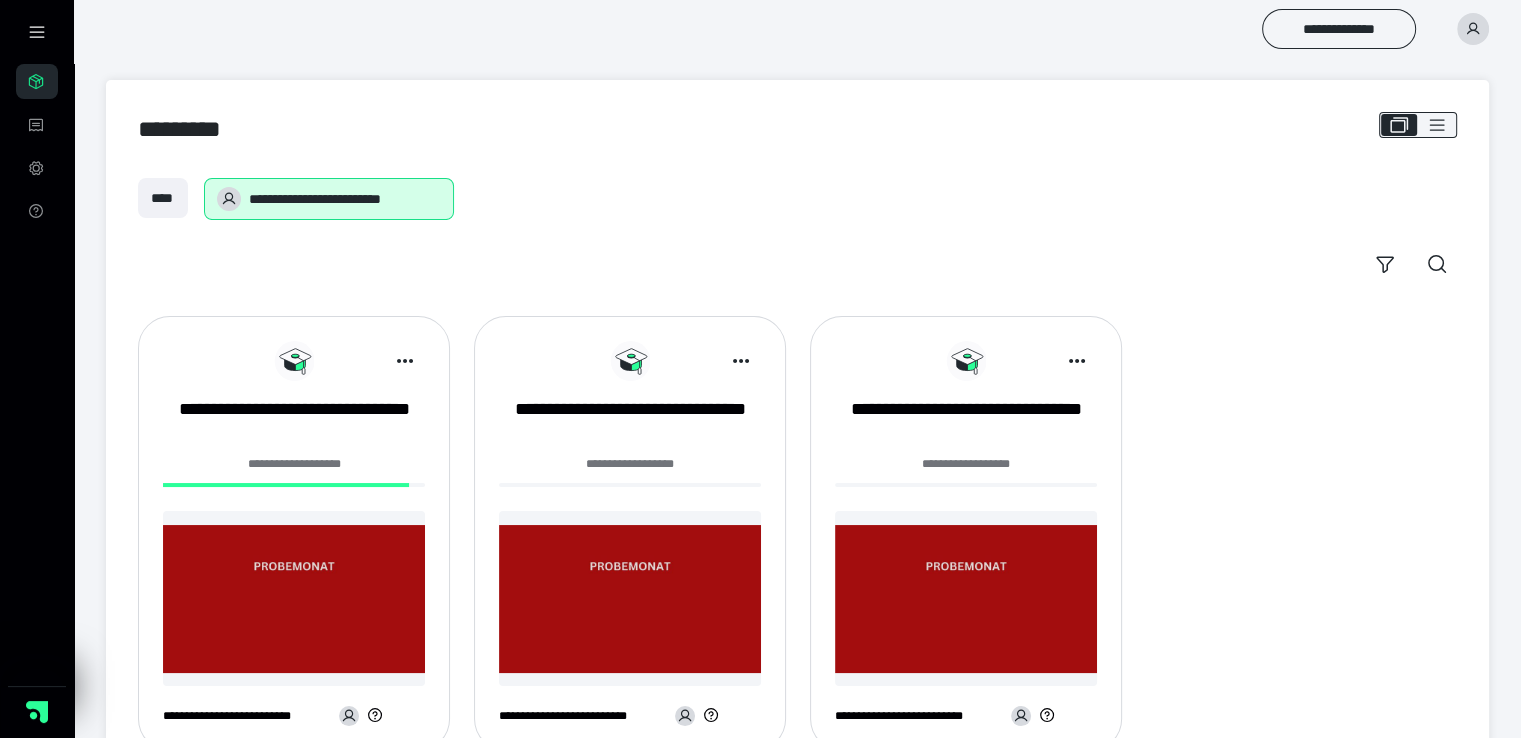 click on "**********" at bounding box center (630, 464) 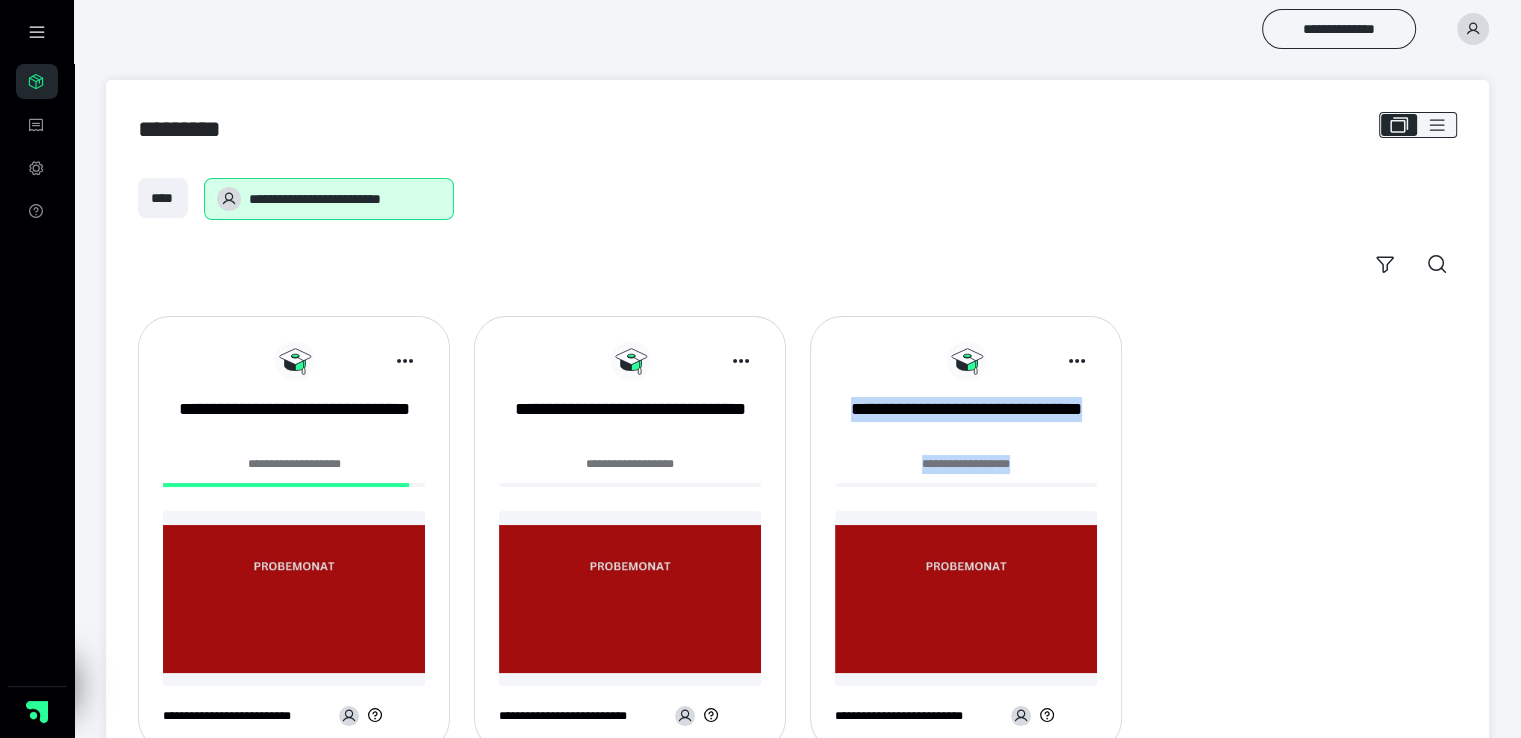drag, startPoint x: 1510, startPoint y: 301, endPoint x: 1531, endPoint y: 479, distance: 179.23448 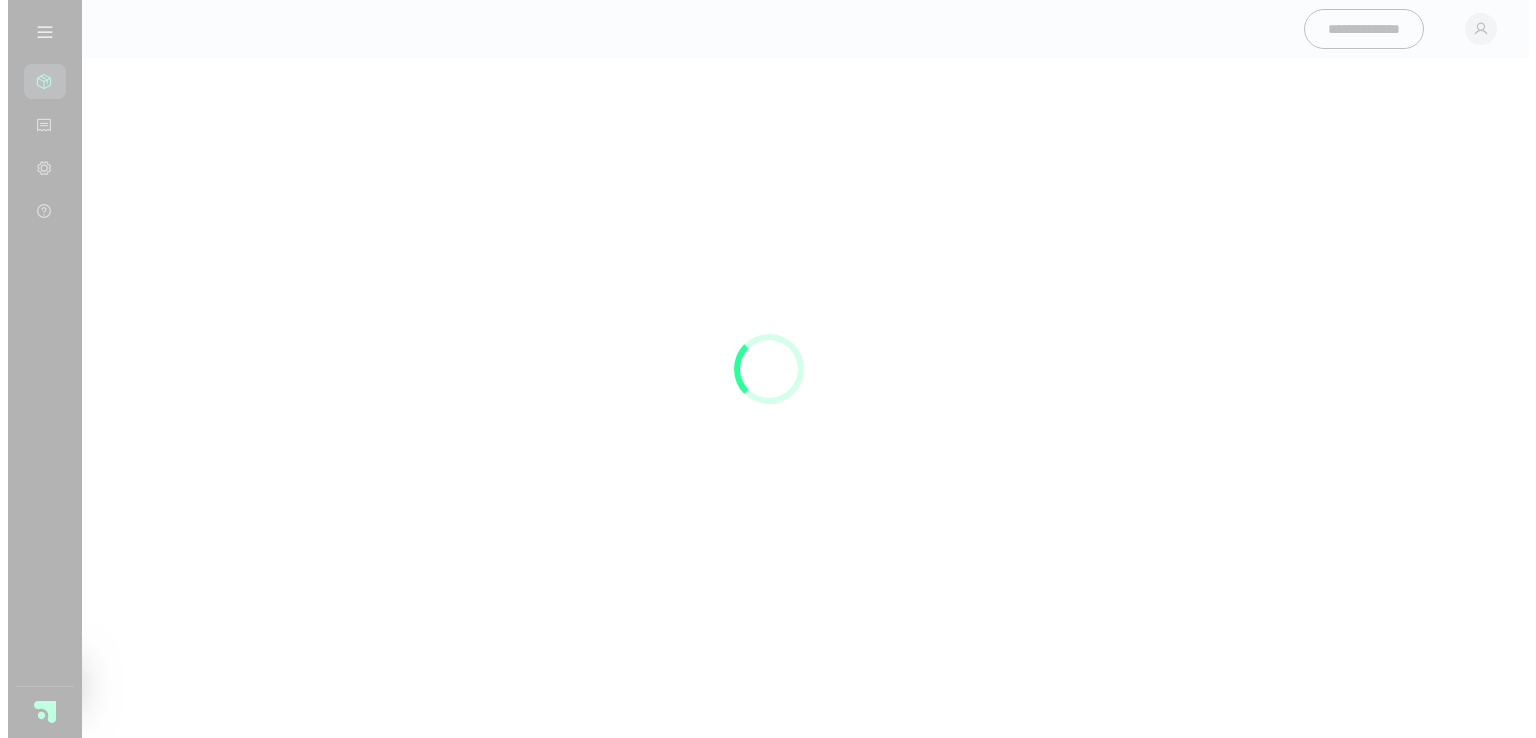 scroll, scrollTop: 0, scrollLeft: 0, axis: both 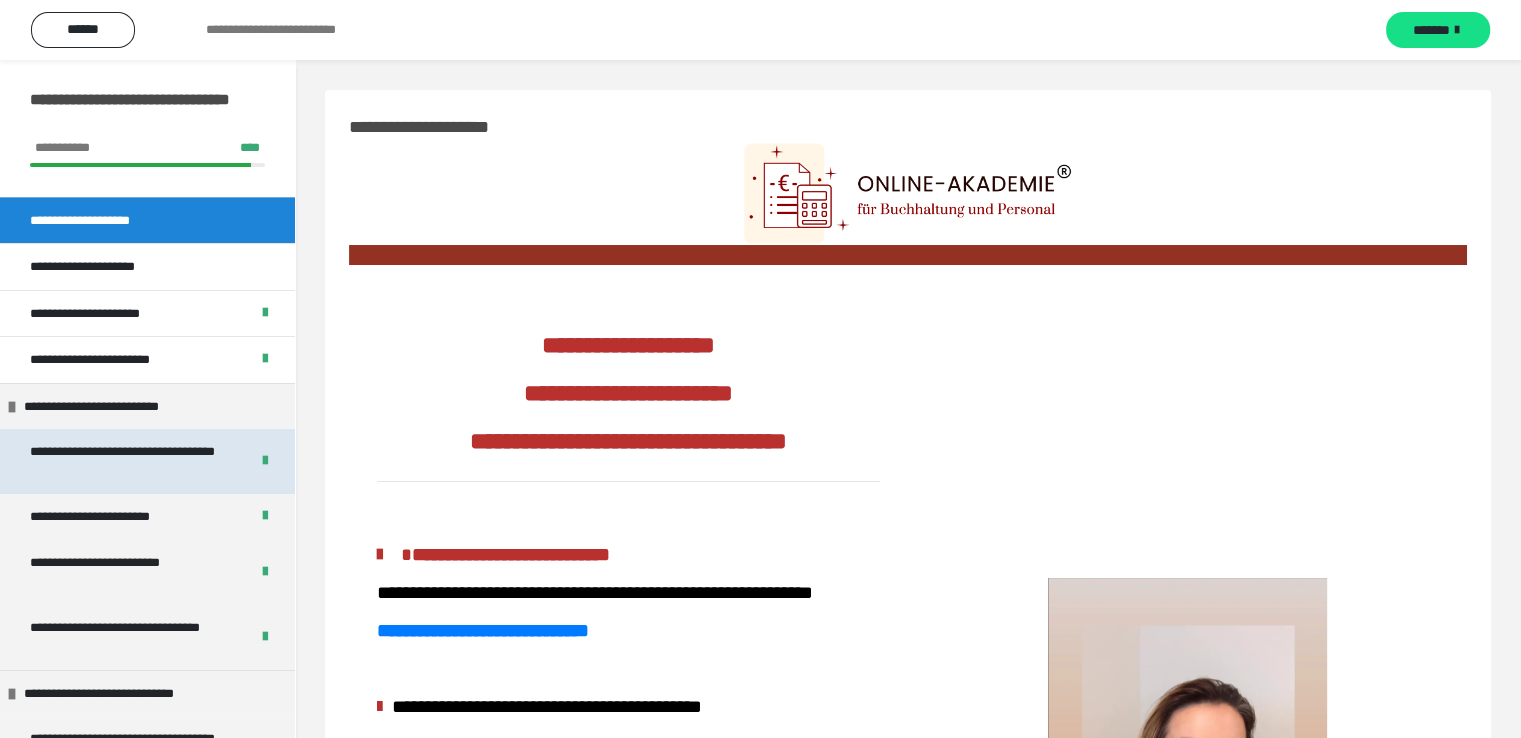 click on "**********" at bounding box center (124, 461) 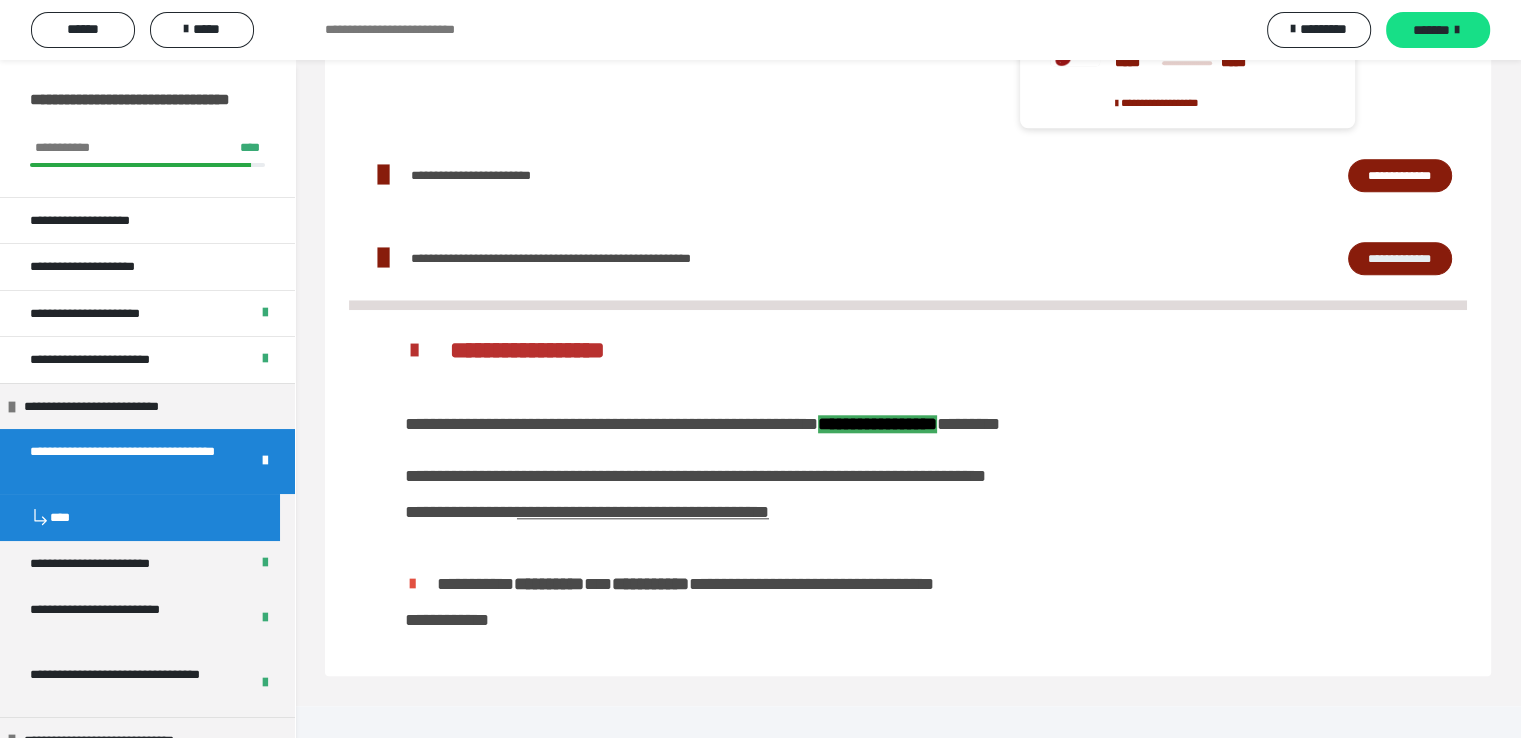scroll, scrollTop: 1874, scrollLeft: 0, axis: vertical 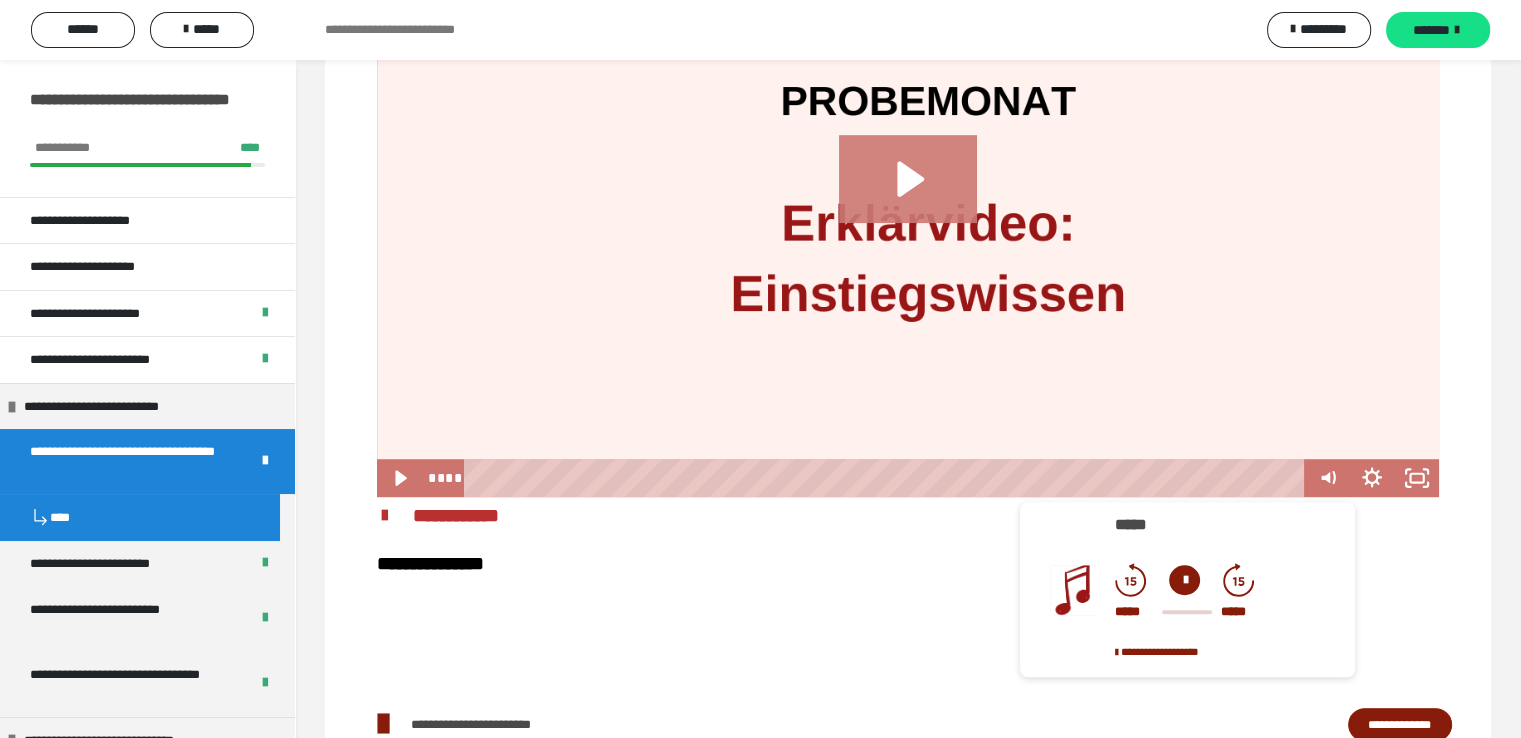 click 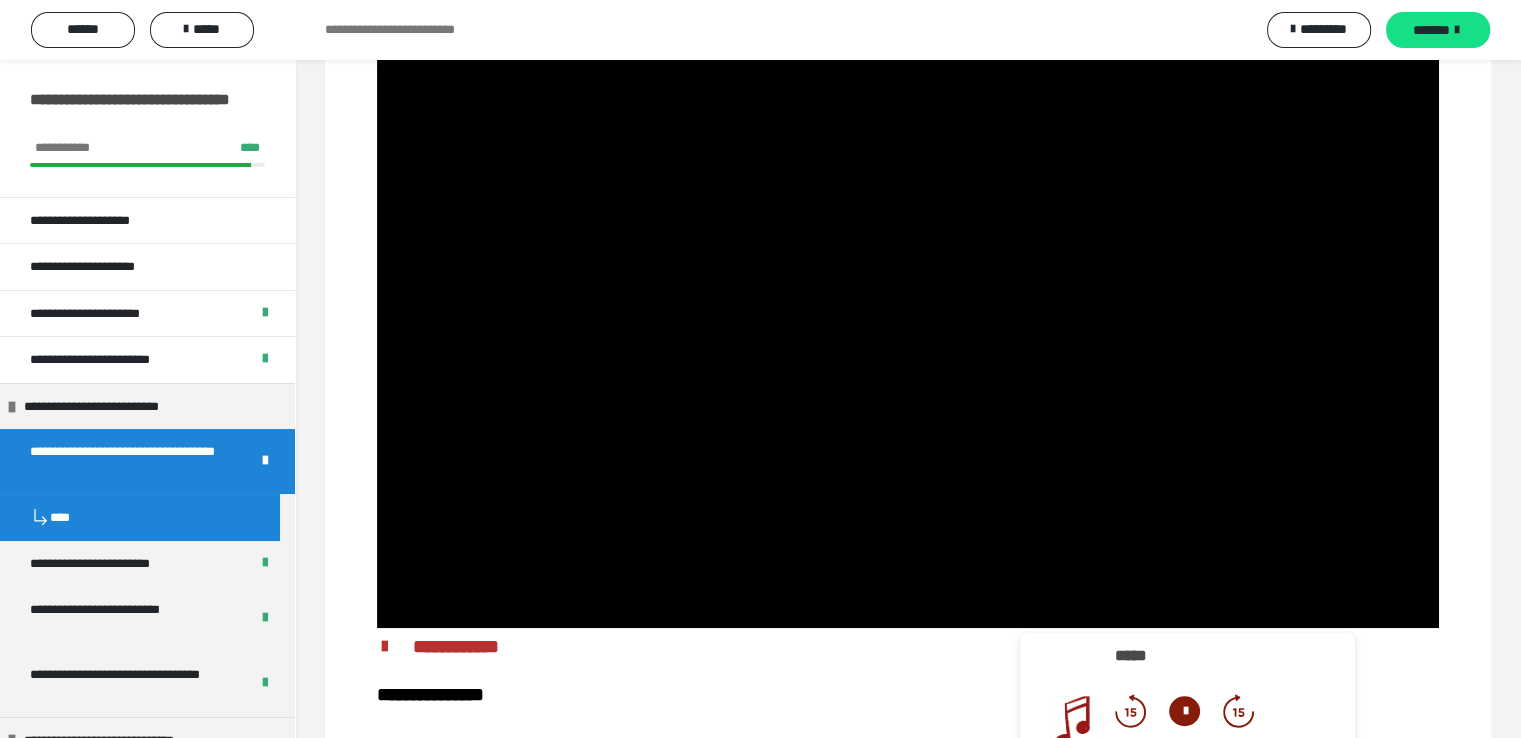 scroll, scrollTop: 1166, scrollLeft: 0, axis: vertical 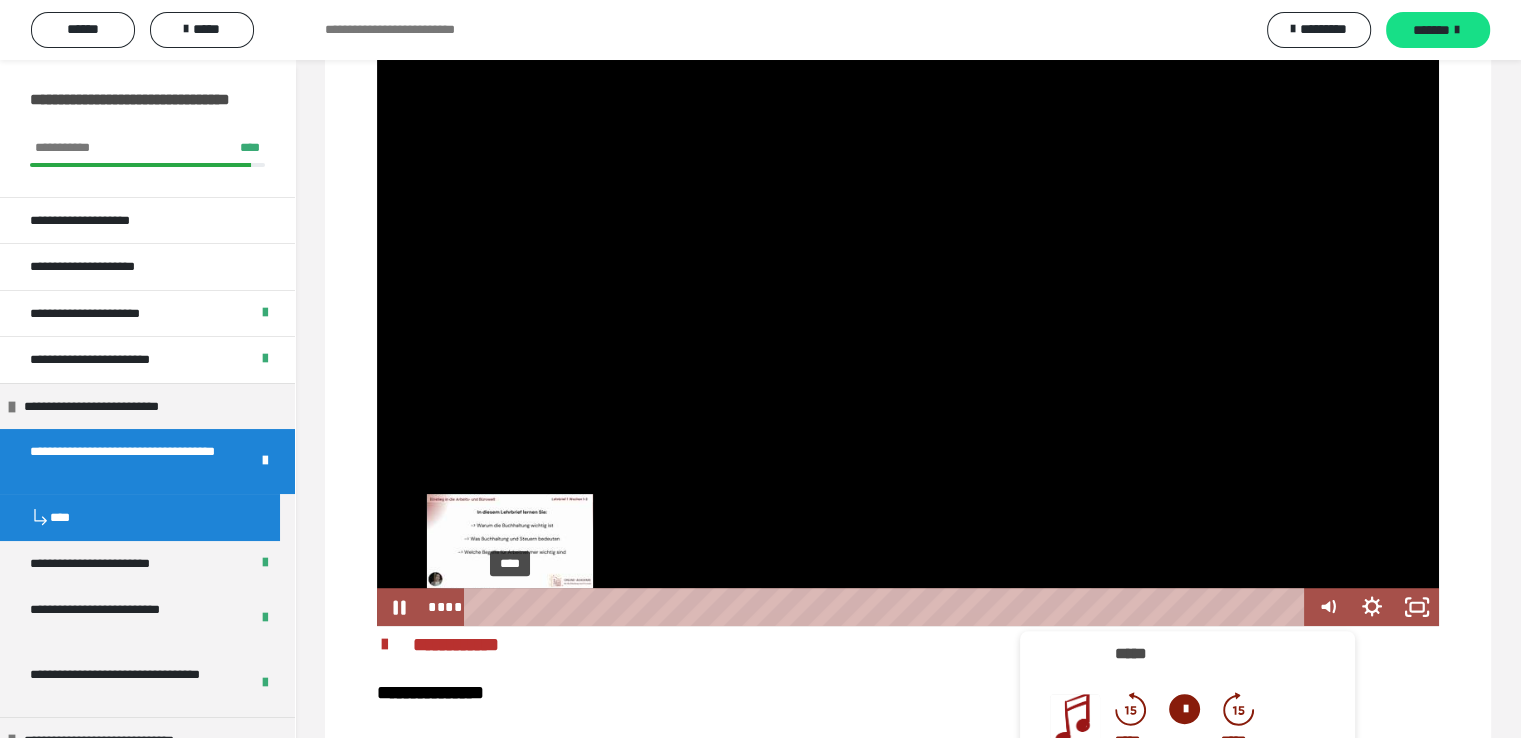 click on "****" at bounding box center [887, 607] 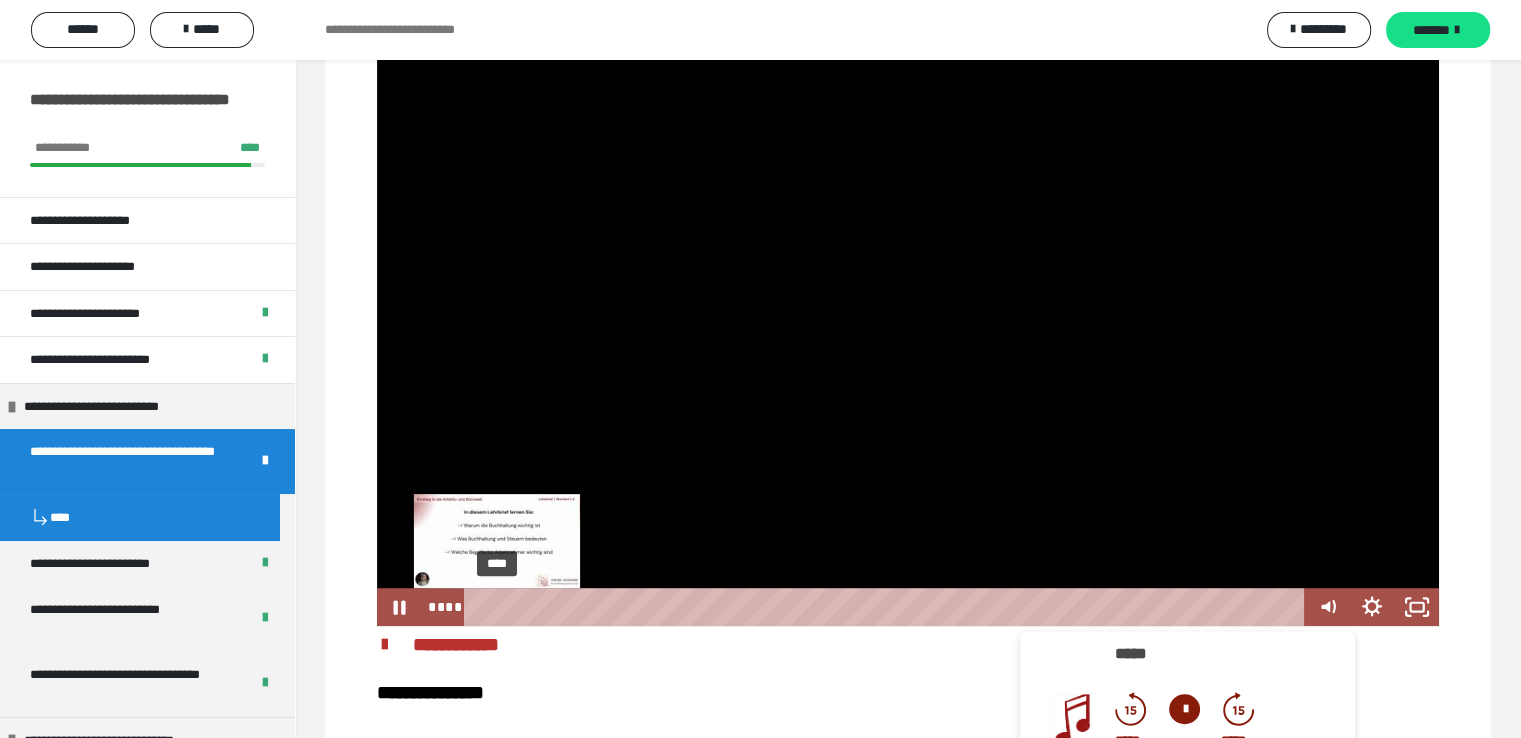 click on "****" at bounding box center (887, 607) 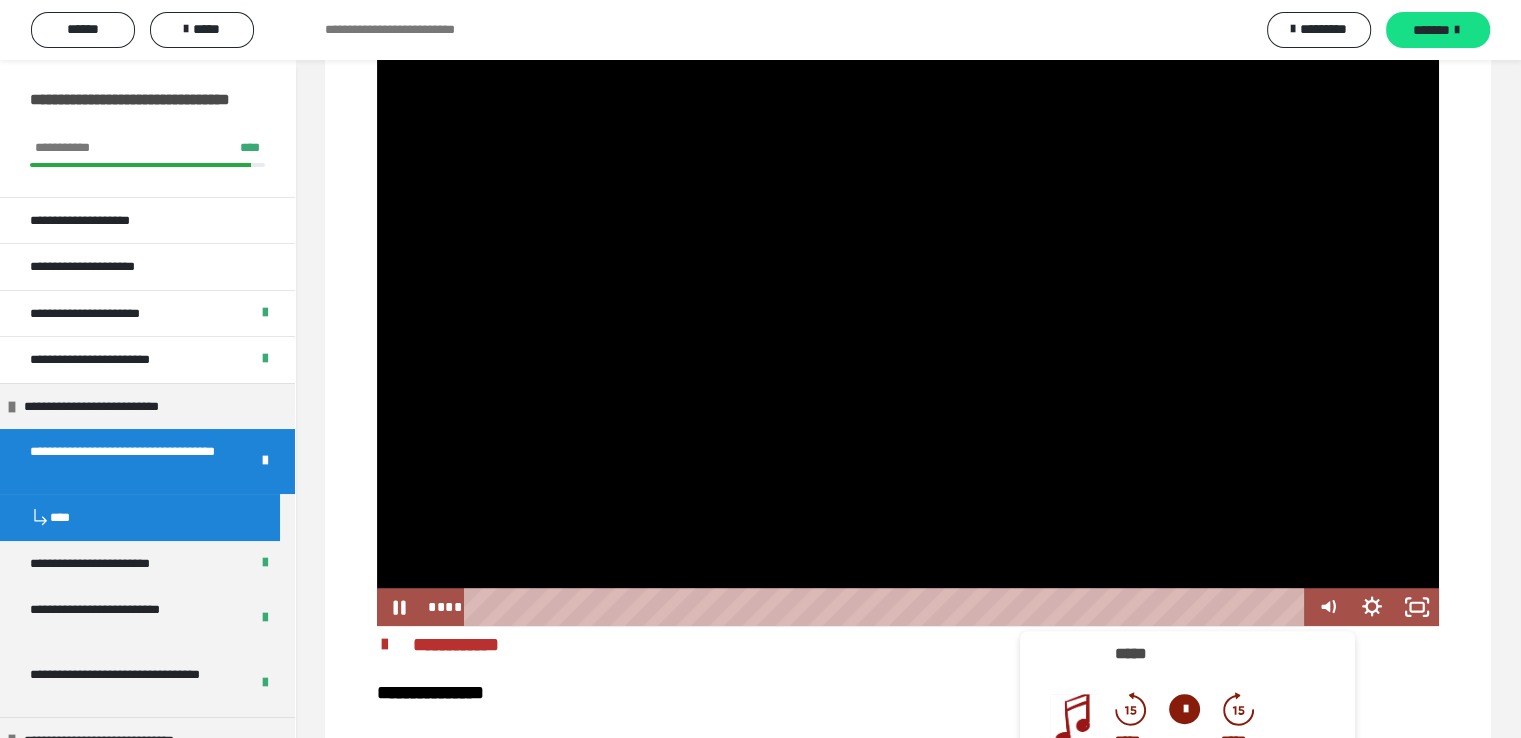 click at bounding box center [908, 326] 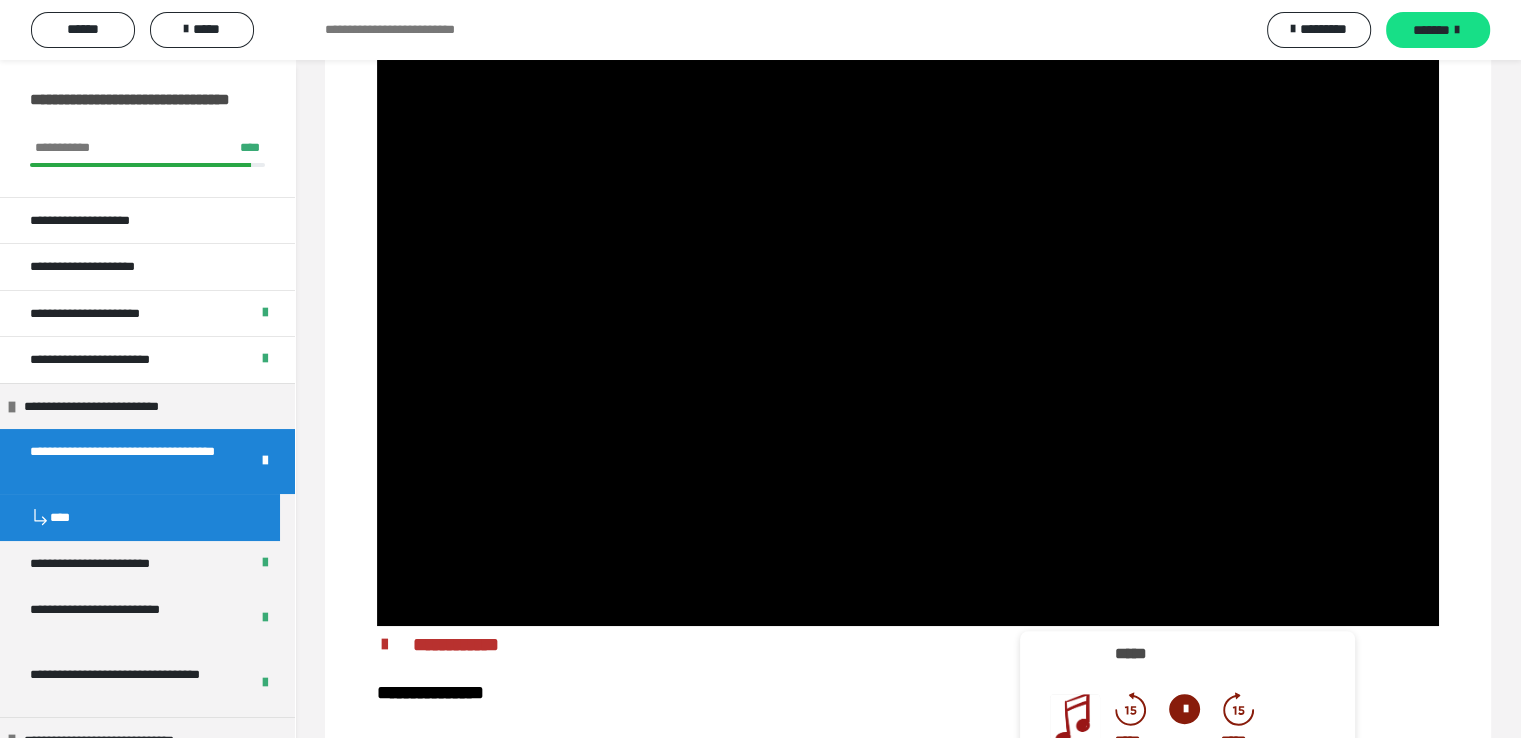click at bounding box center [908, 326] 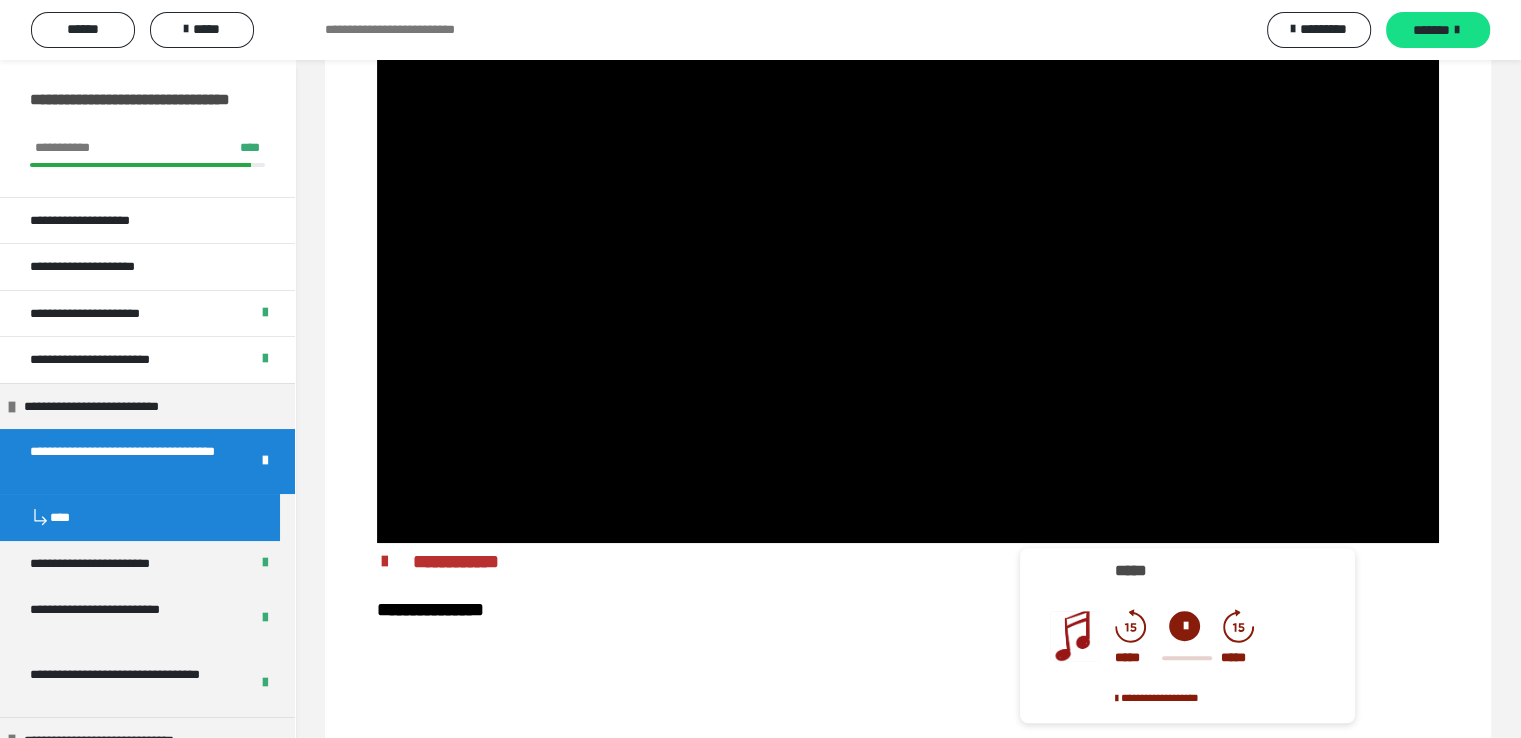 scroll, scrollTop: 1246, scrollLeft: 0, axis: vertical 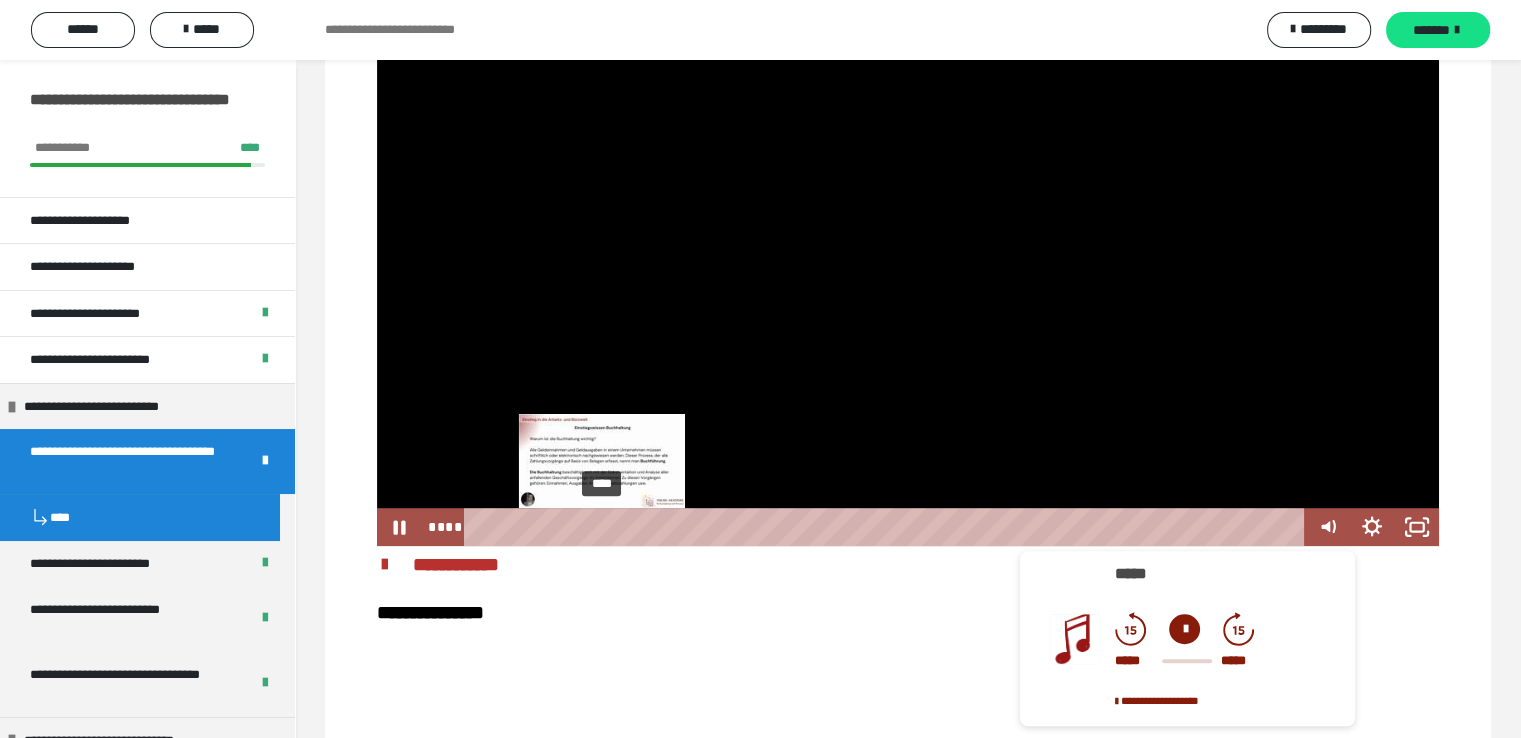 click on "****" at bounding box center (887, 527) 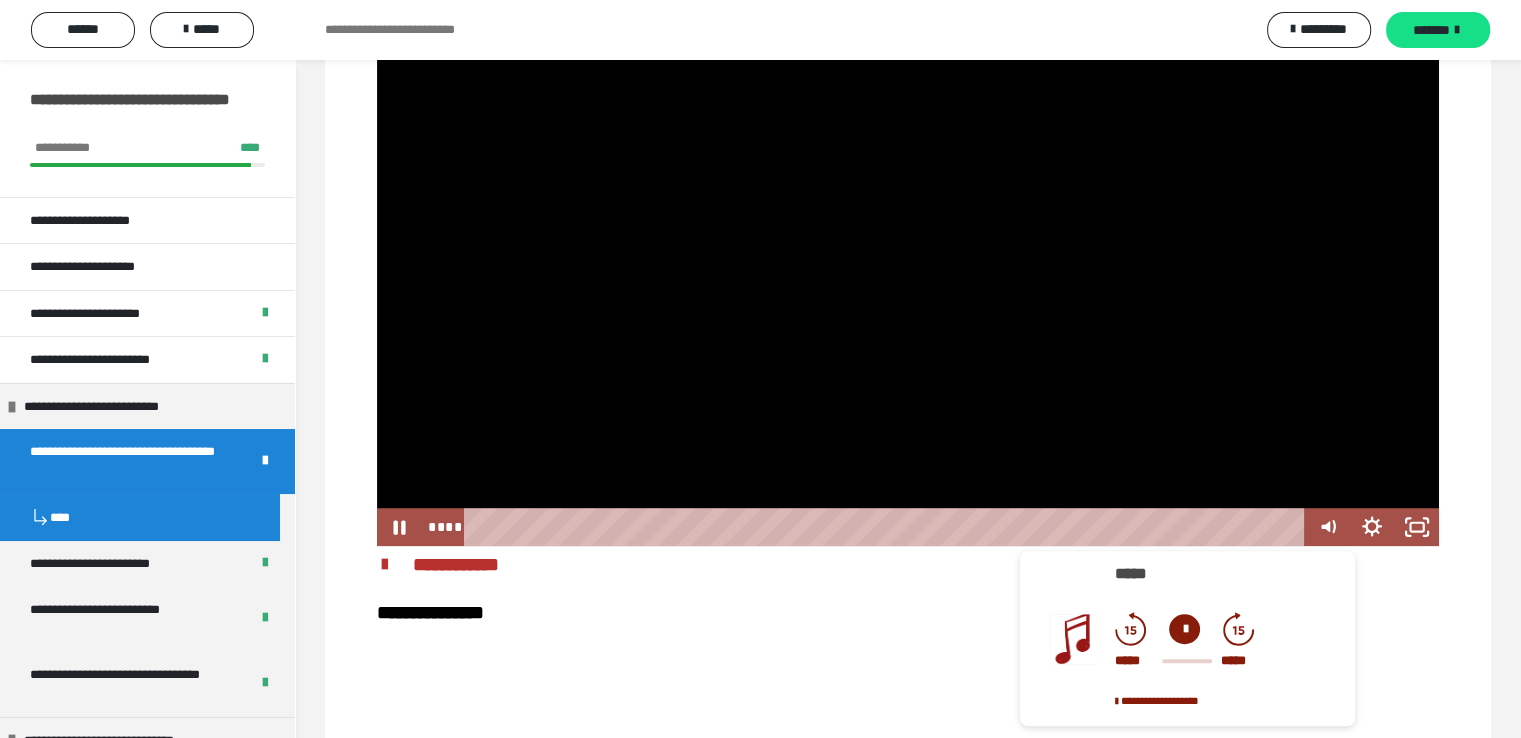 click at bounding box center [908, 246] 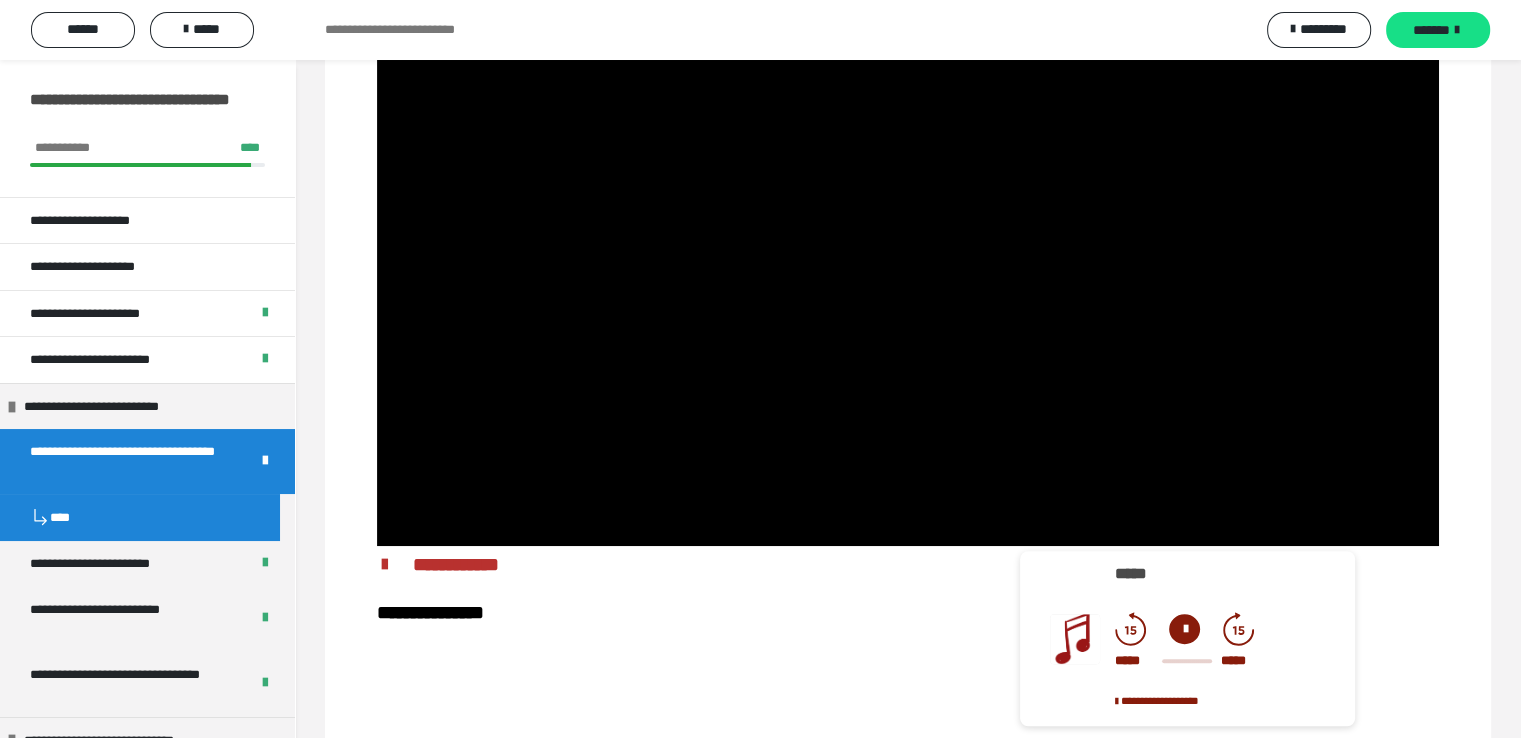click at bounding box center [908, 246] 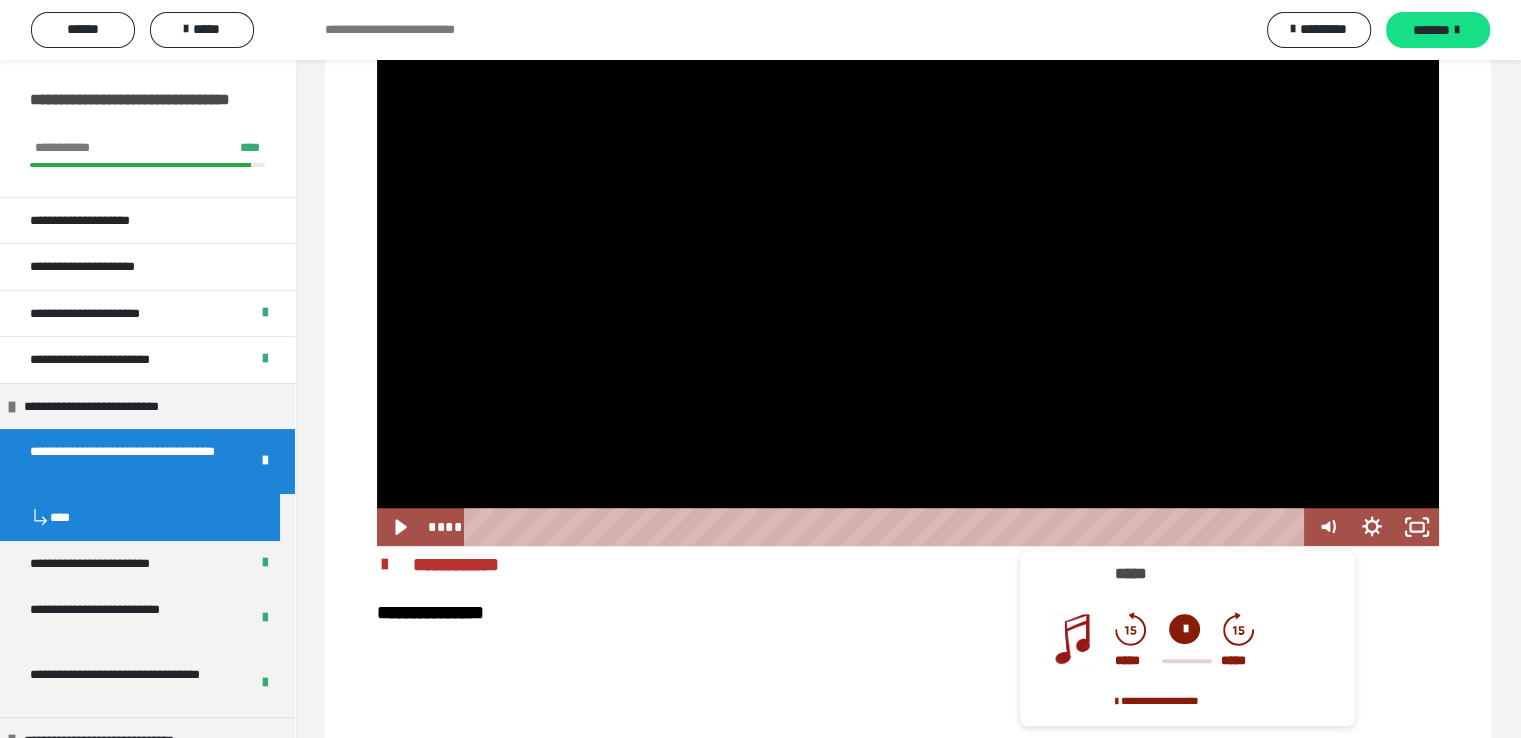click at bounding box center [908, 246] 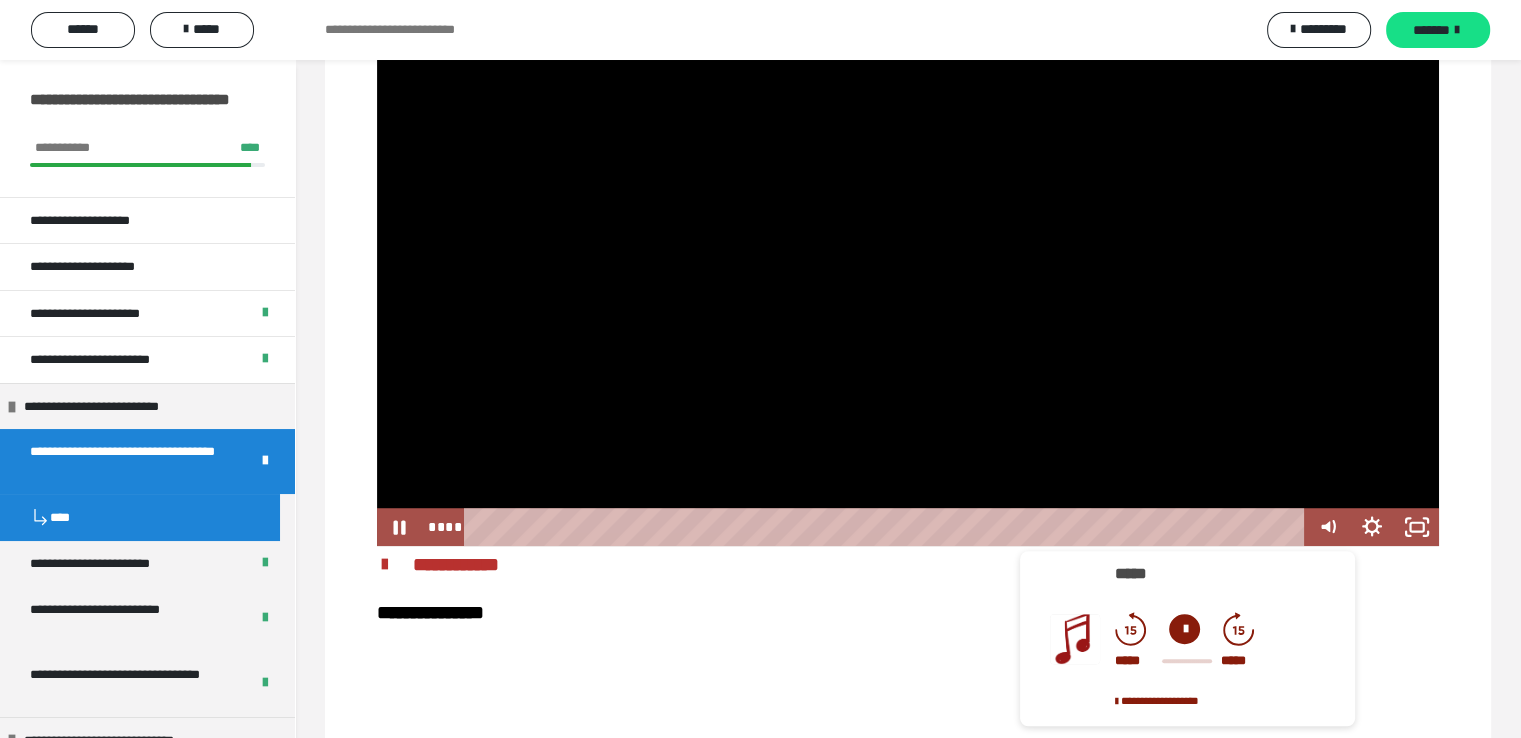 click at bounding box center [908, 246] 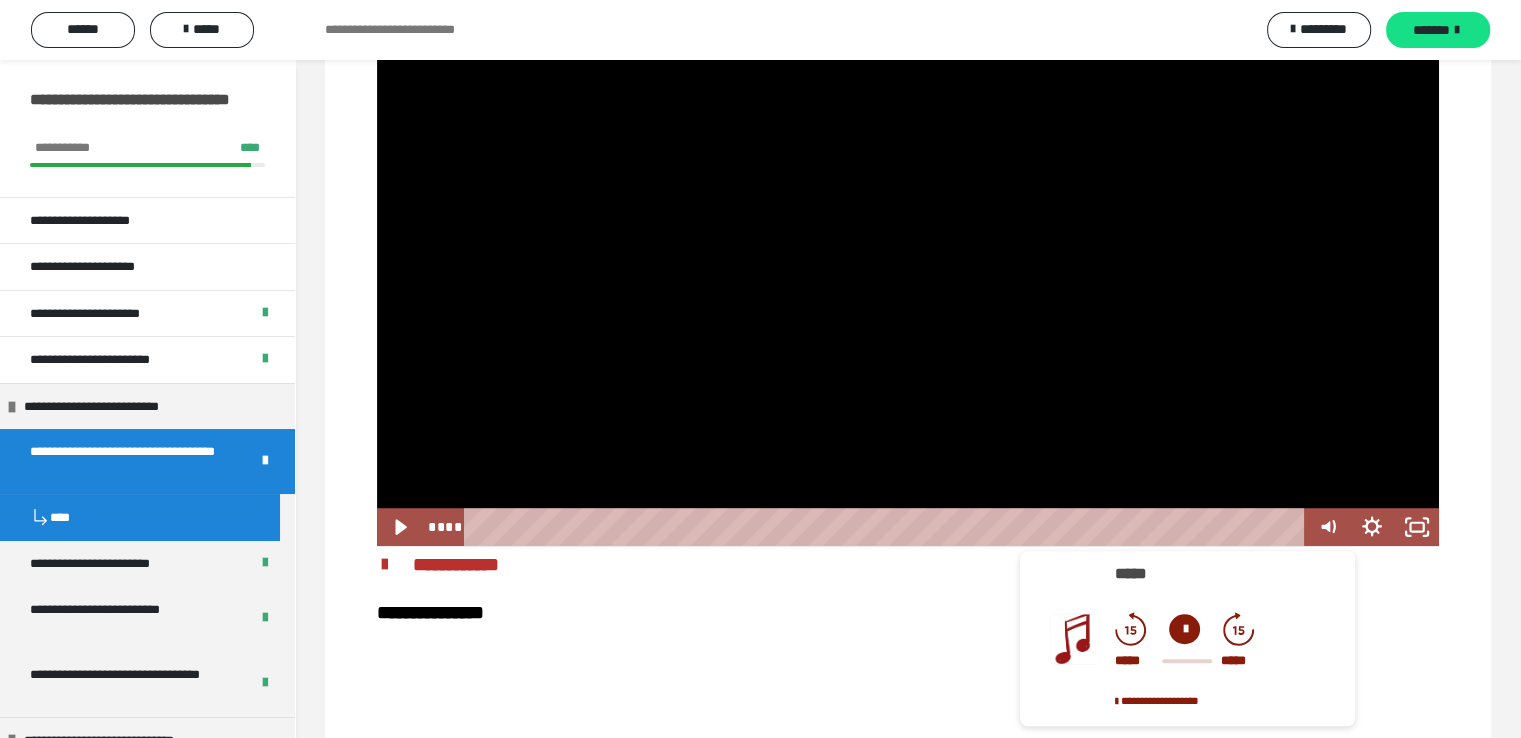 click at bounding box center [908, 246] 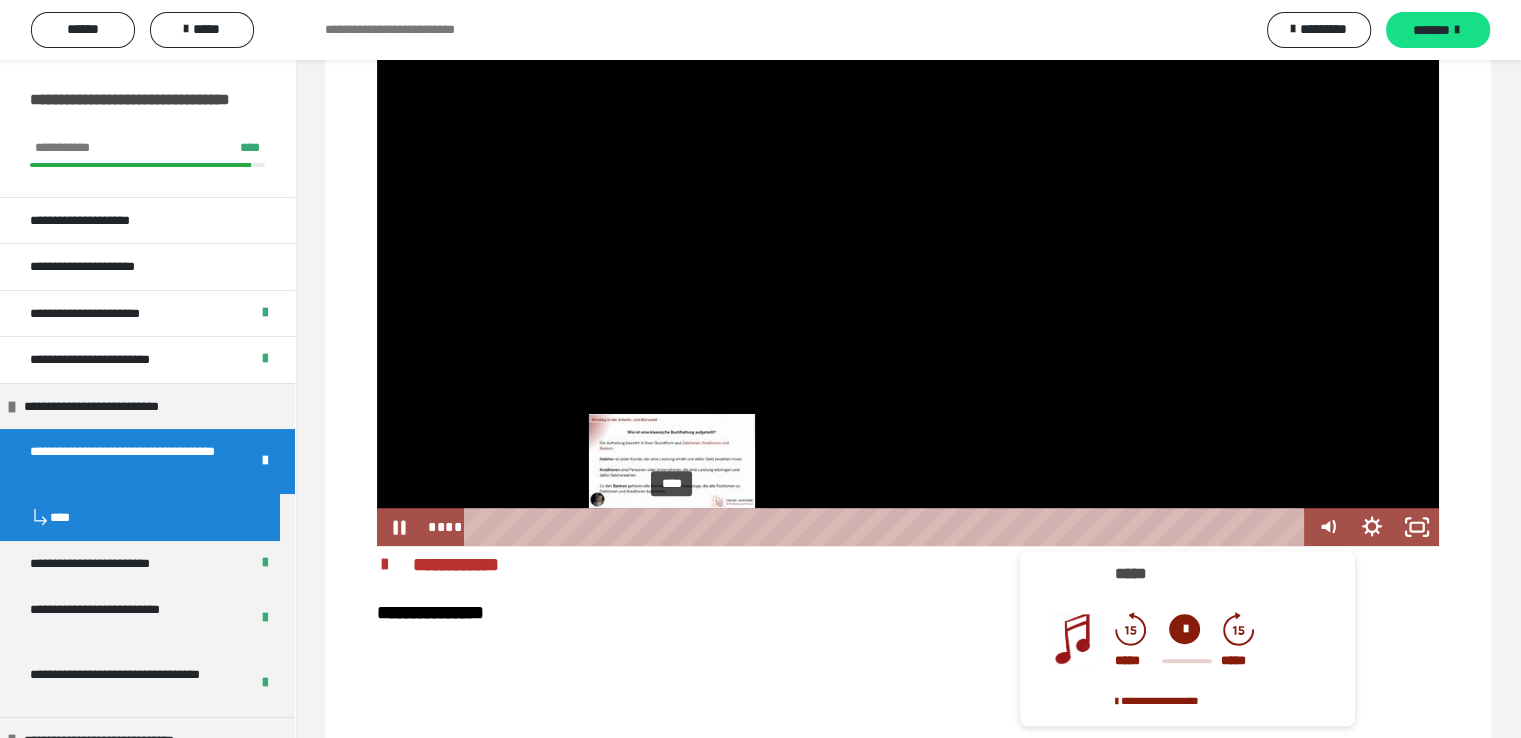 click on "****" at bounding box center (887, 527) 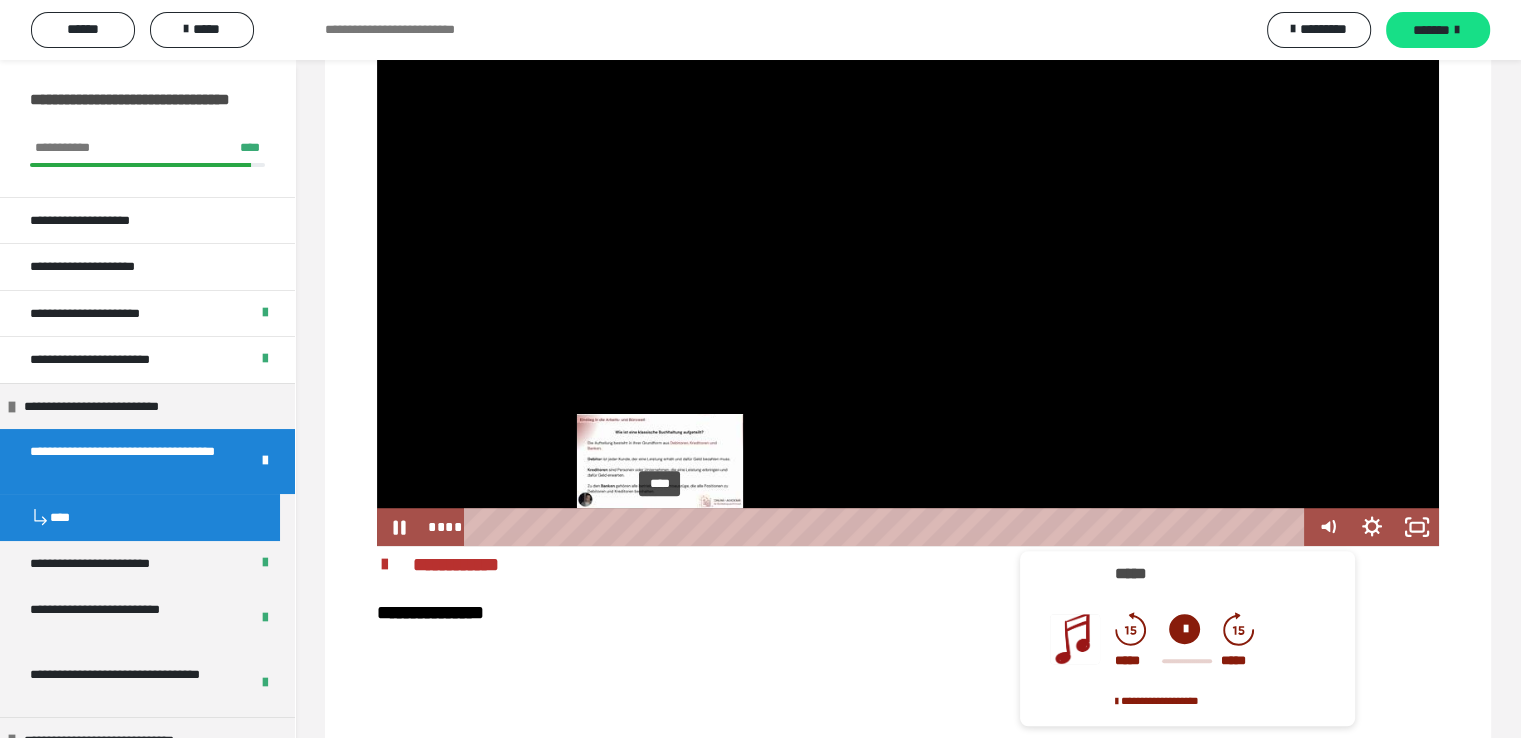 click on "****" at bounding box center (887, 527) 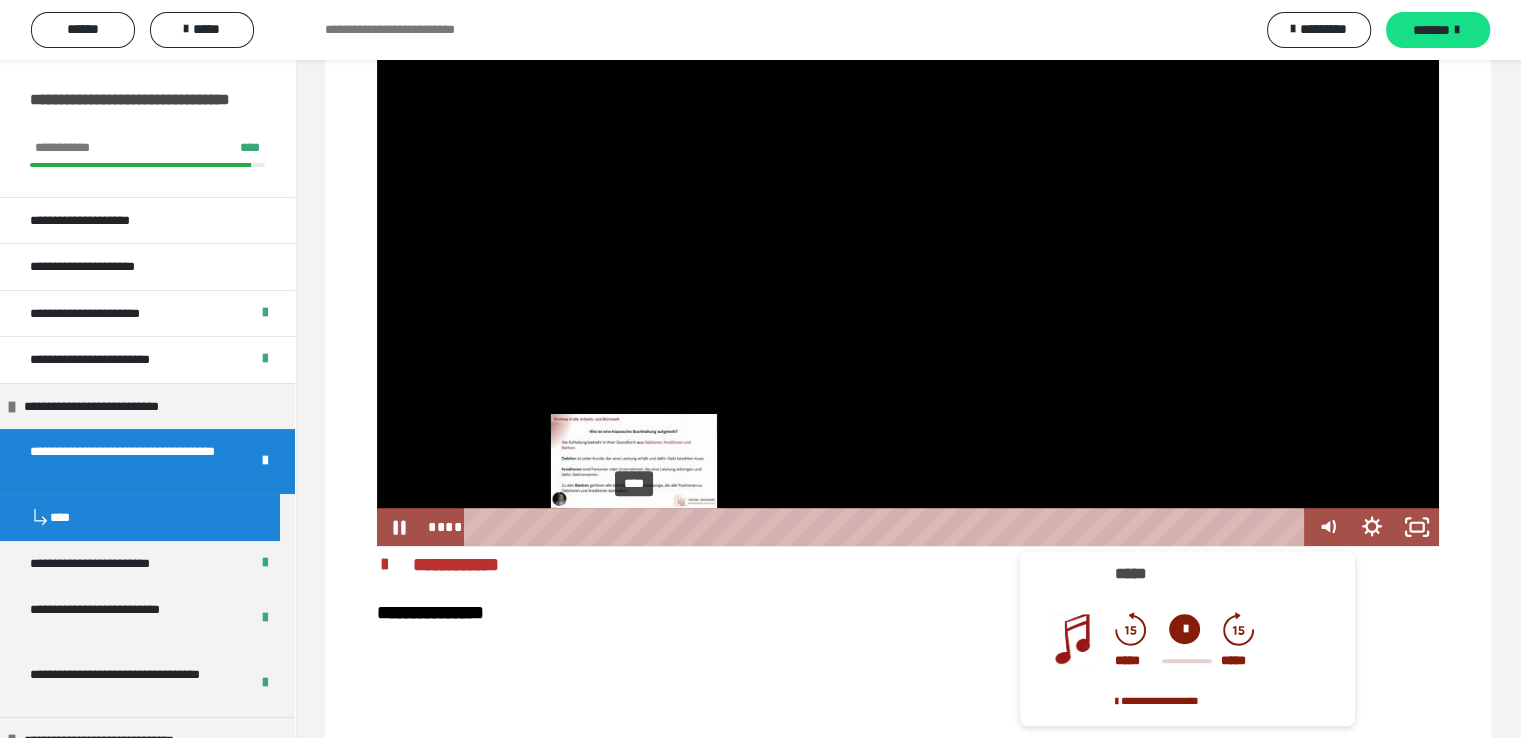 click on "****" at bounding box center [887, 527] 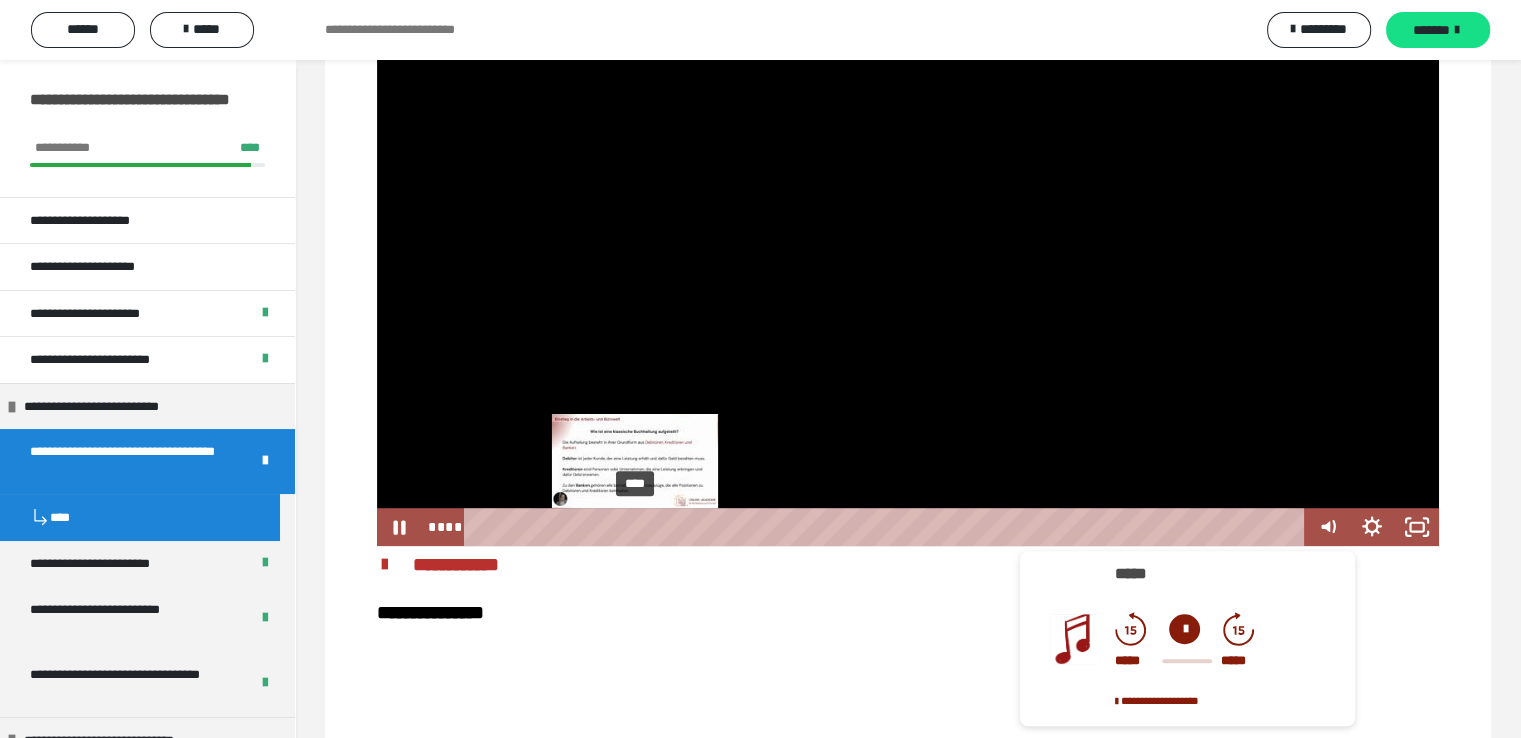 click at bounding box center [634, 527] 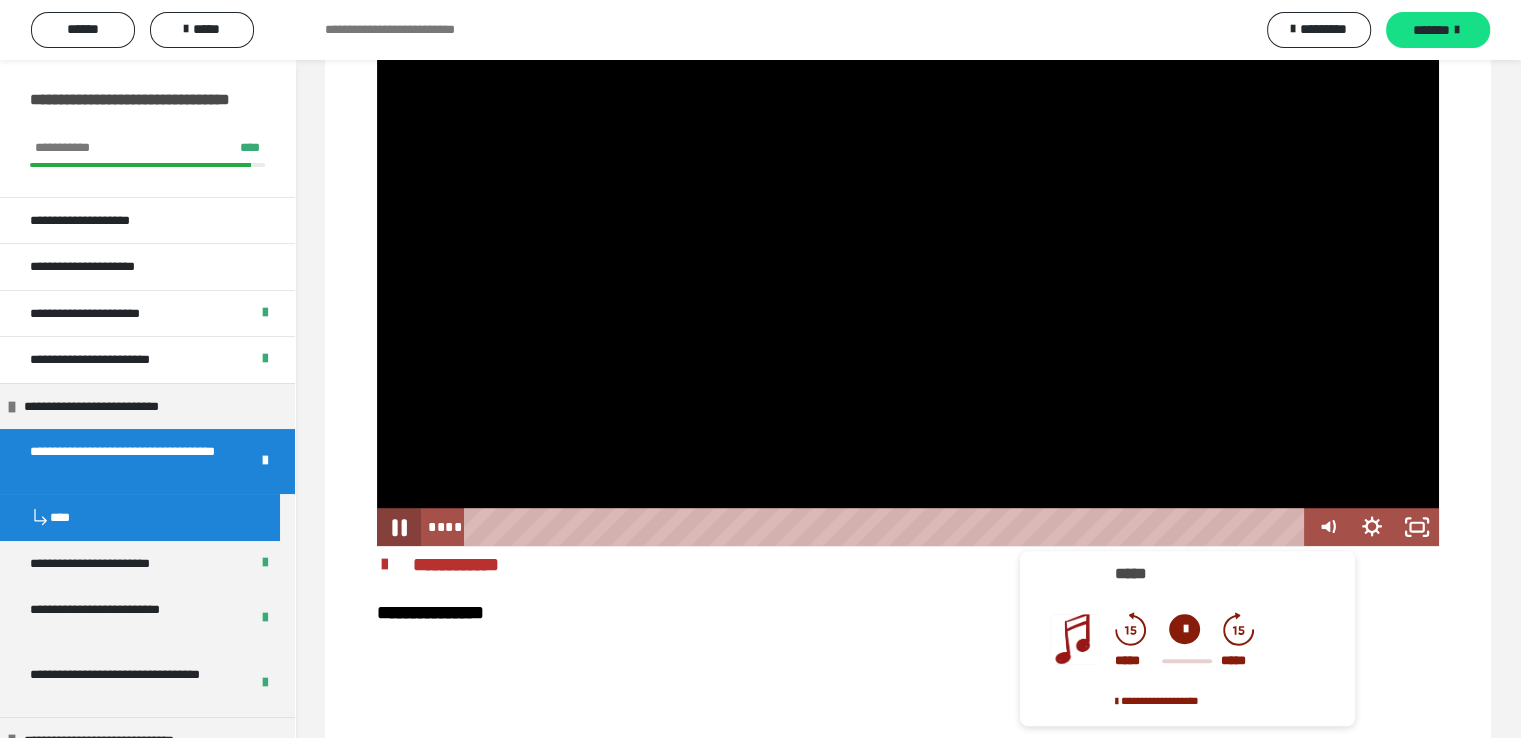 click 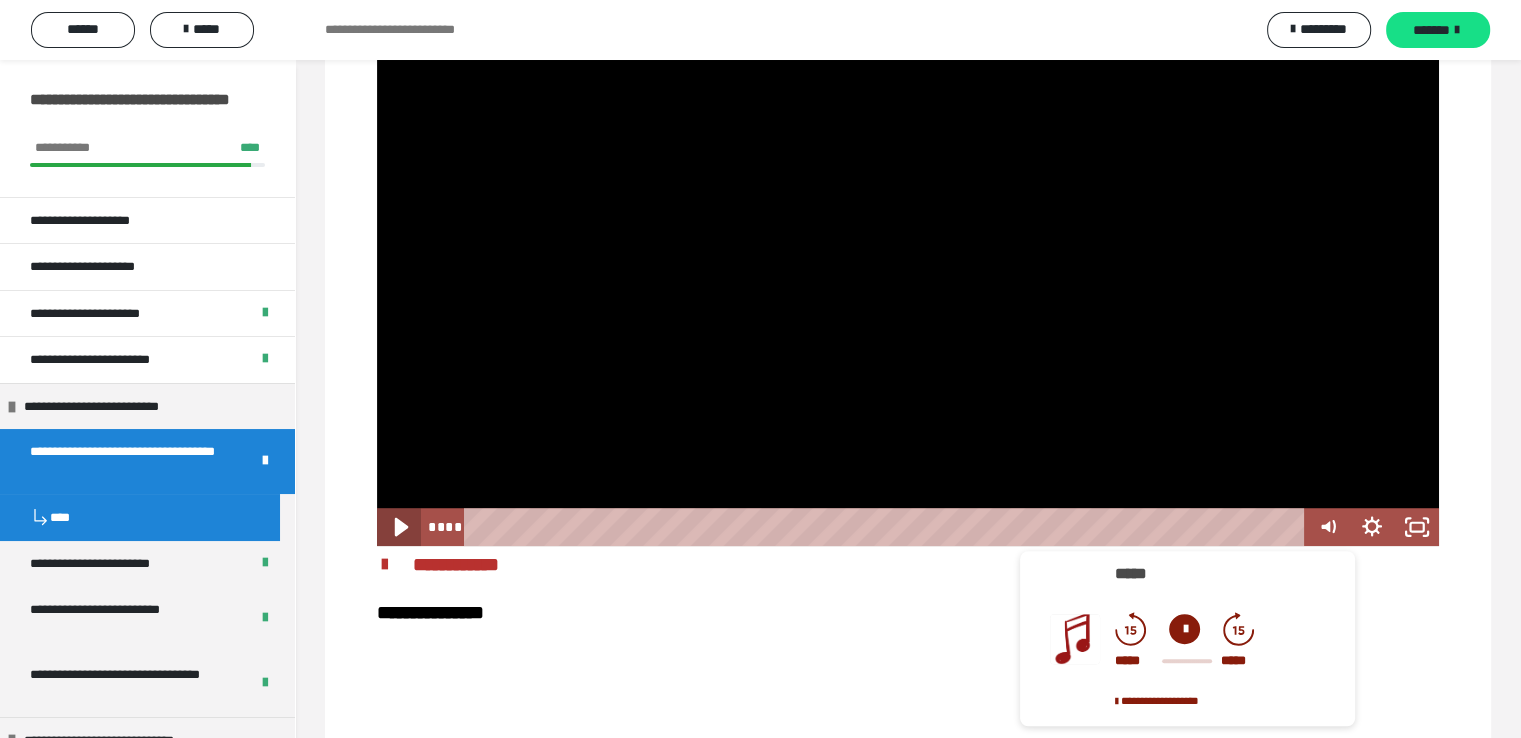 click 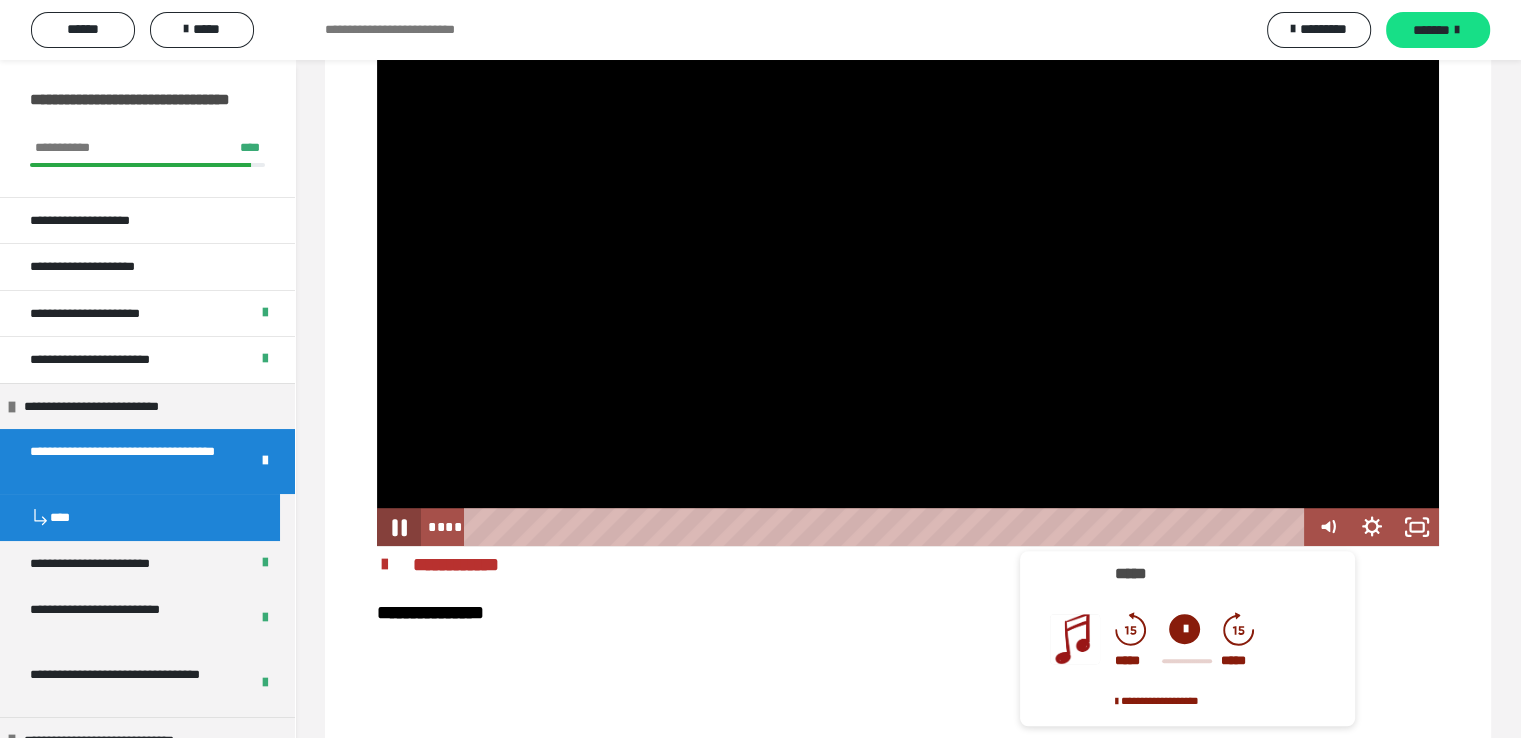 click 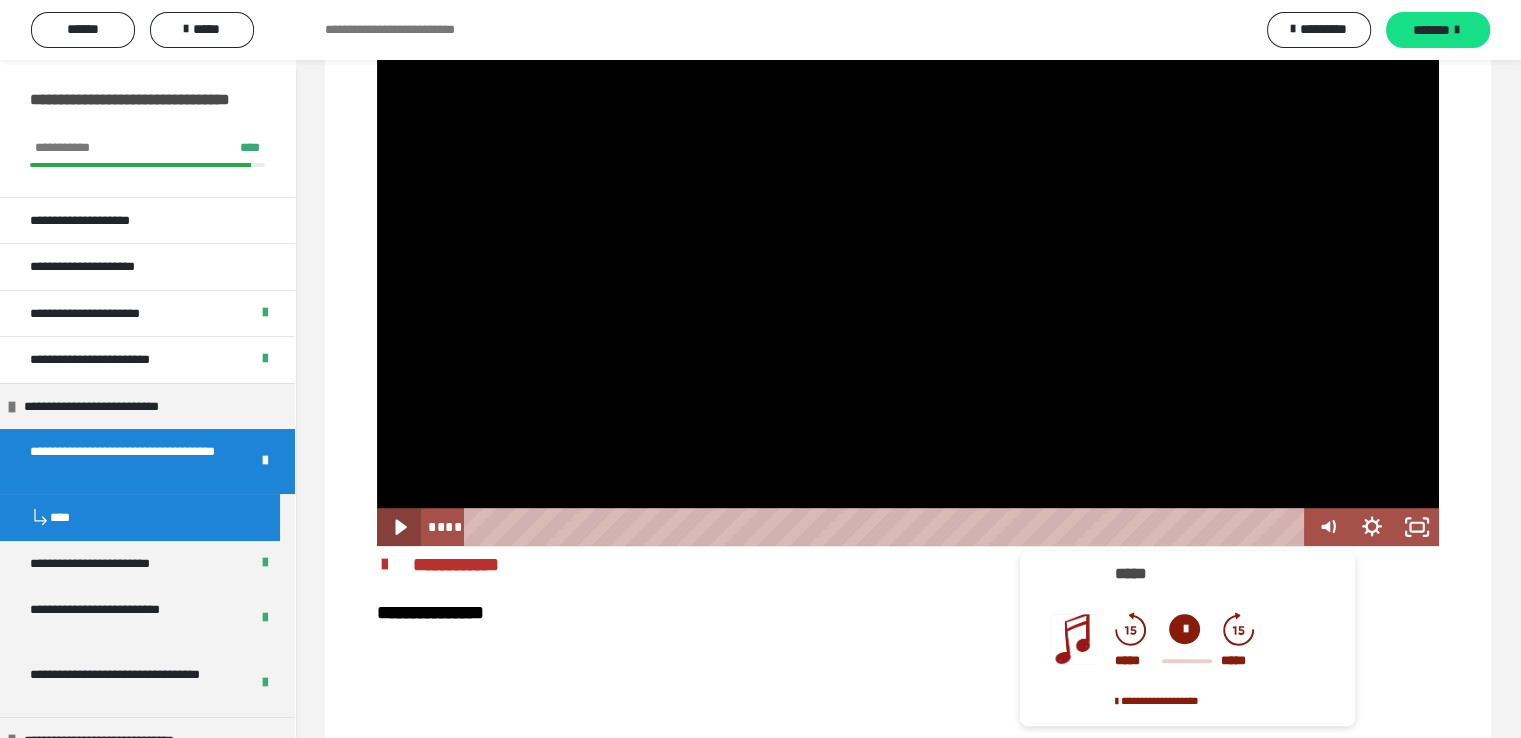 click 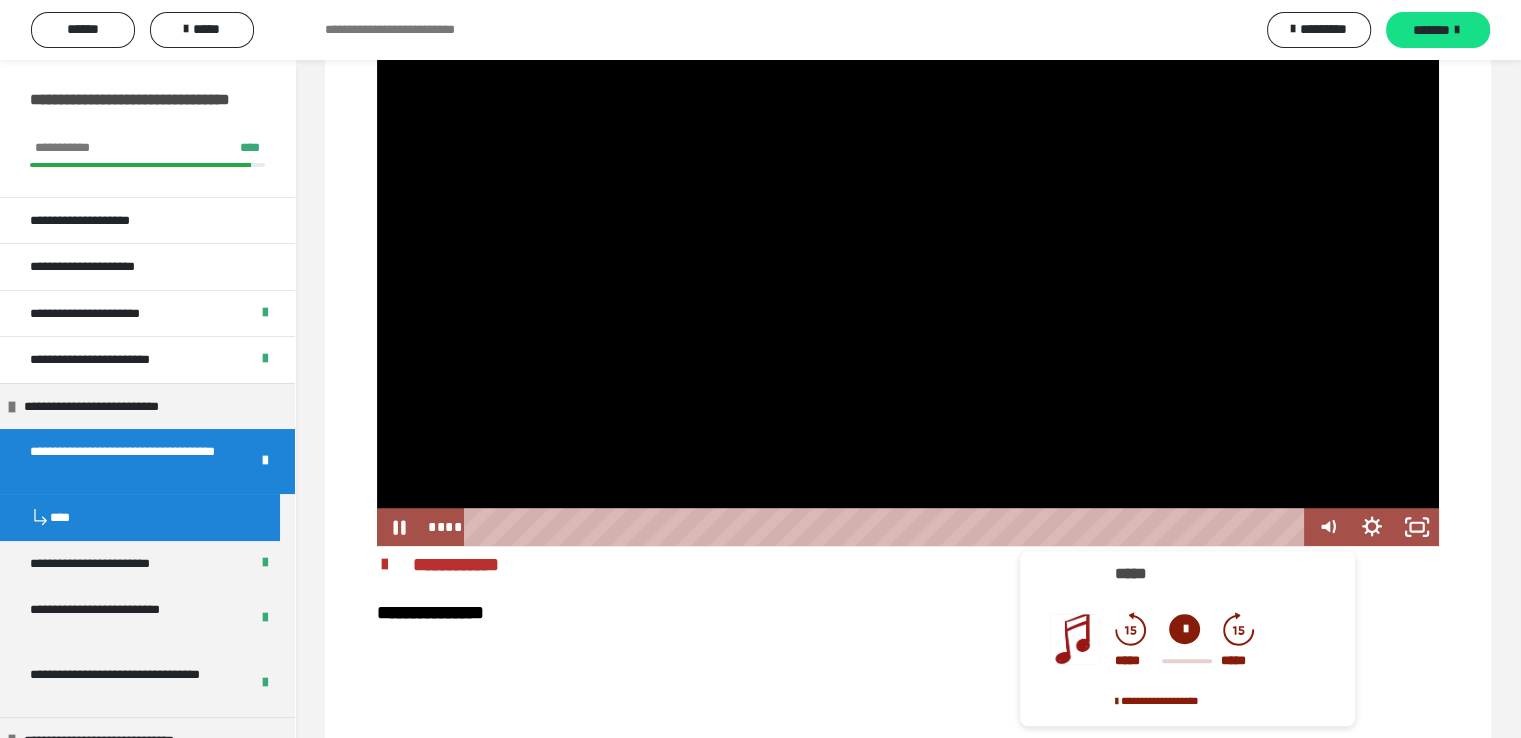 click at bounding box center [908, 246] 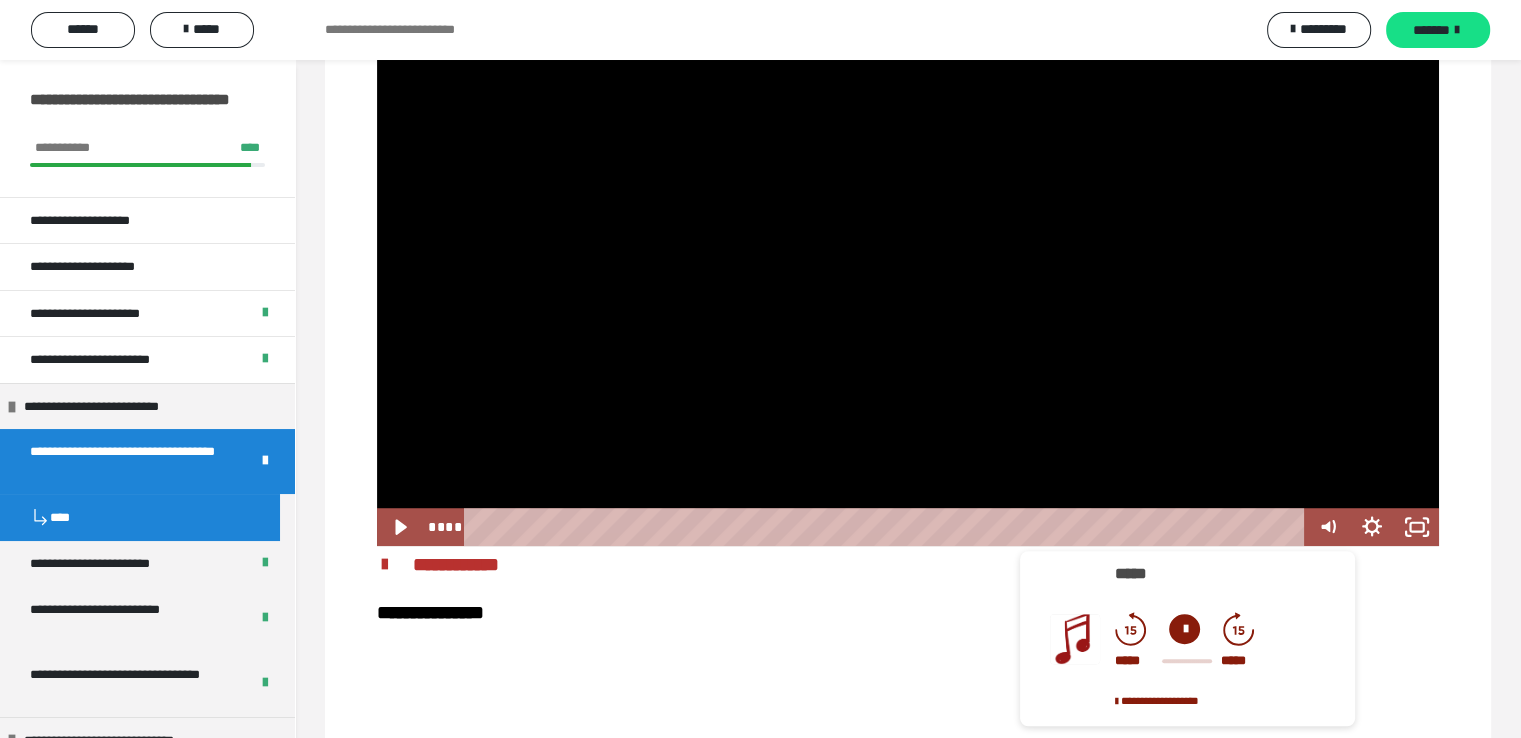 click at bounding box center (377, -52) 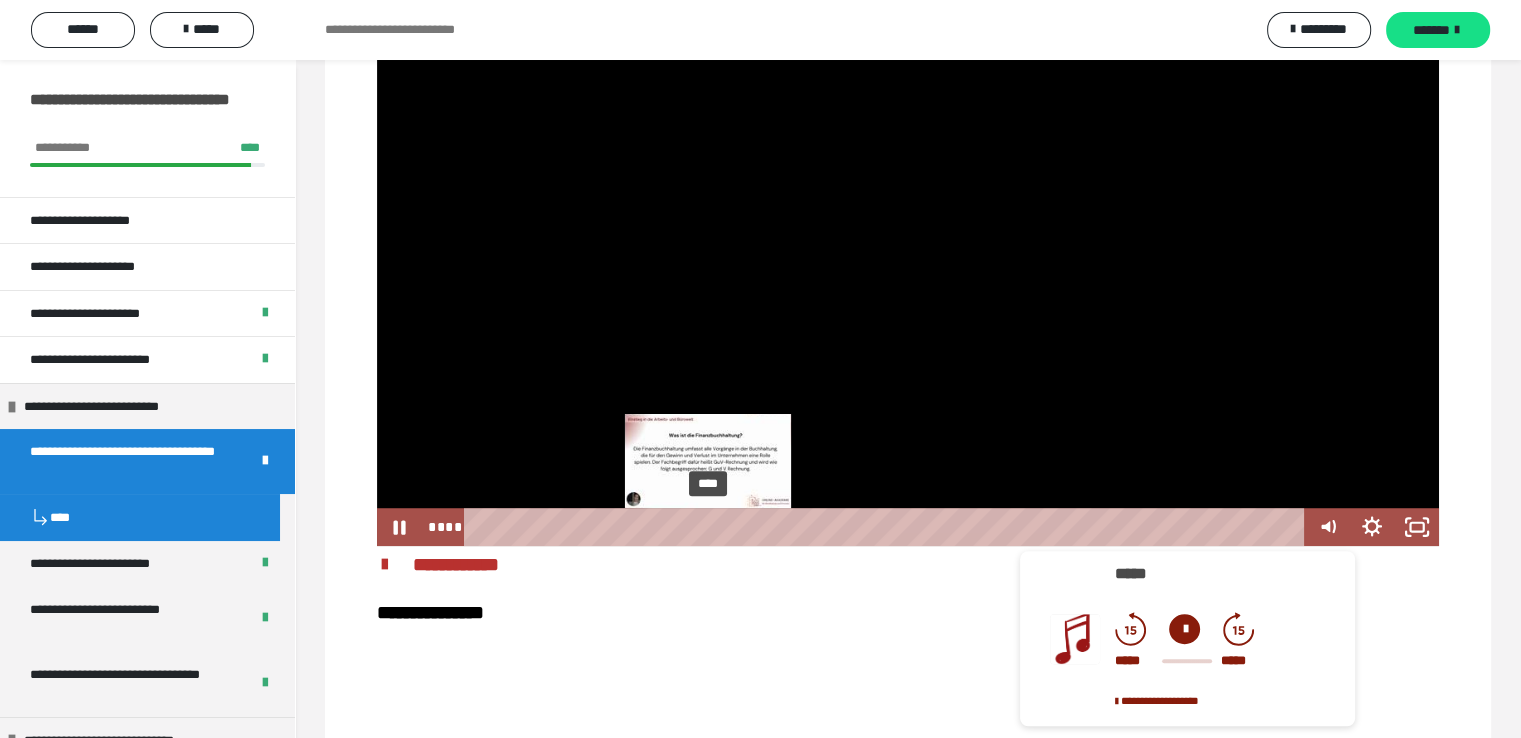 click on "****" at bounding box center (887, 527) 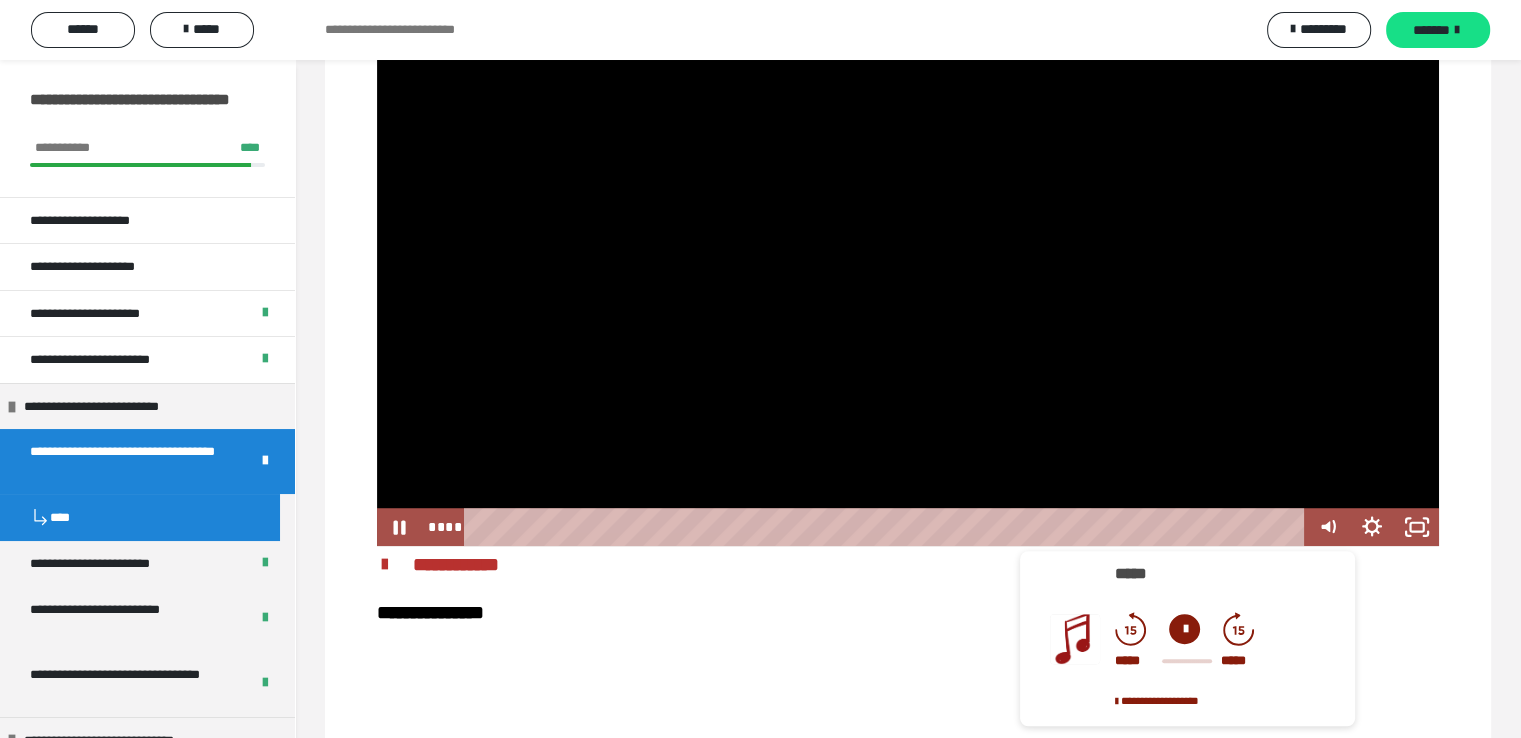 click at bounding box center (908, 246) 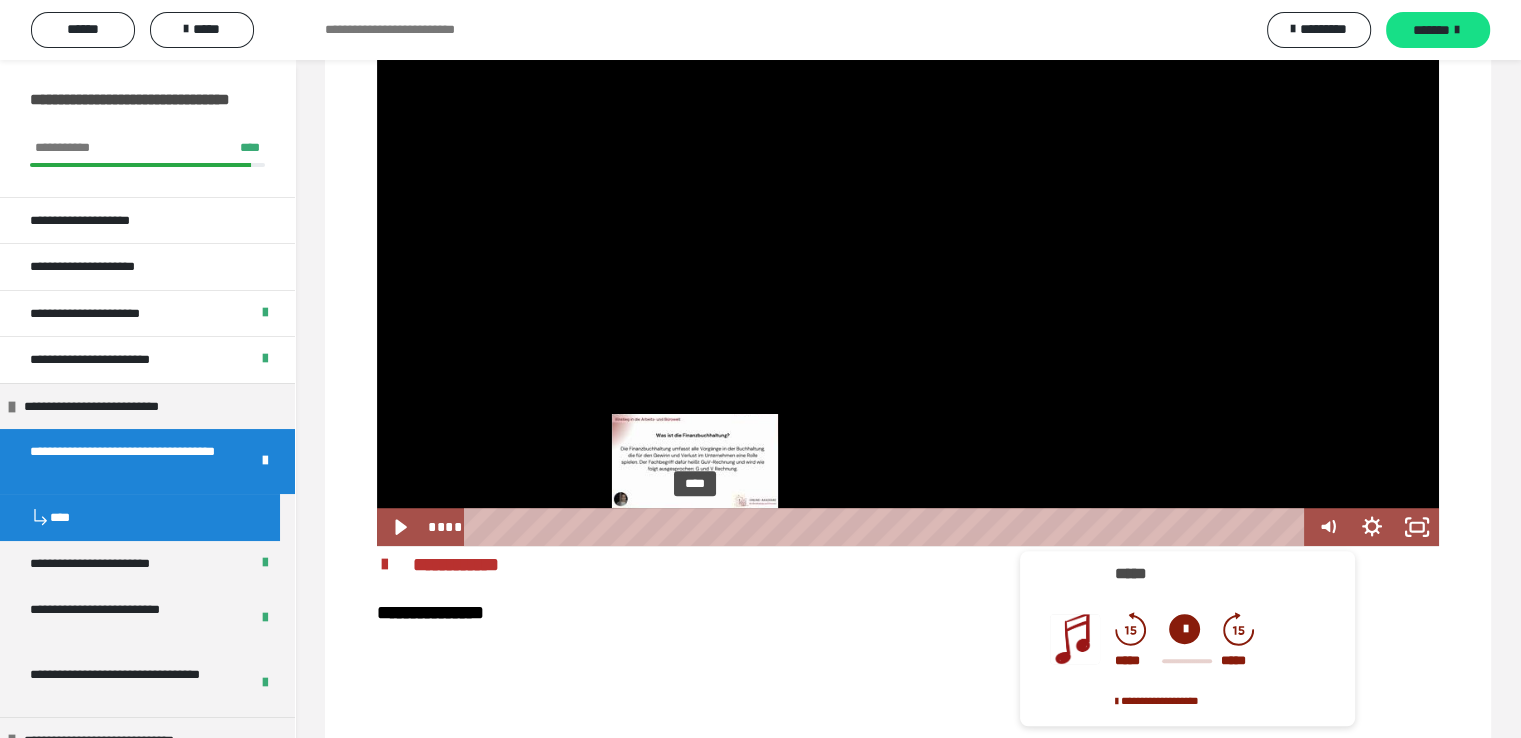 click on "****" at bounding box center [887, 527] 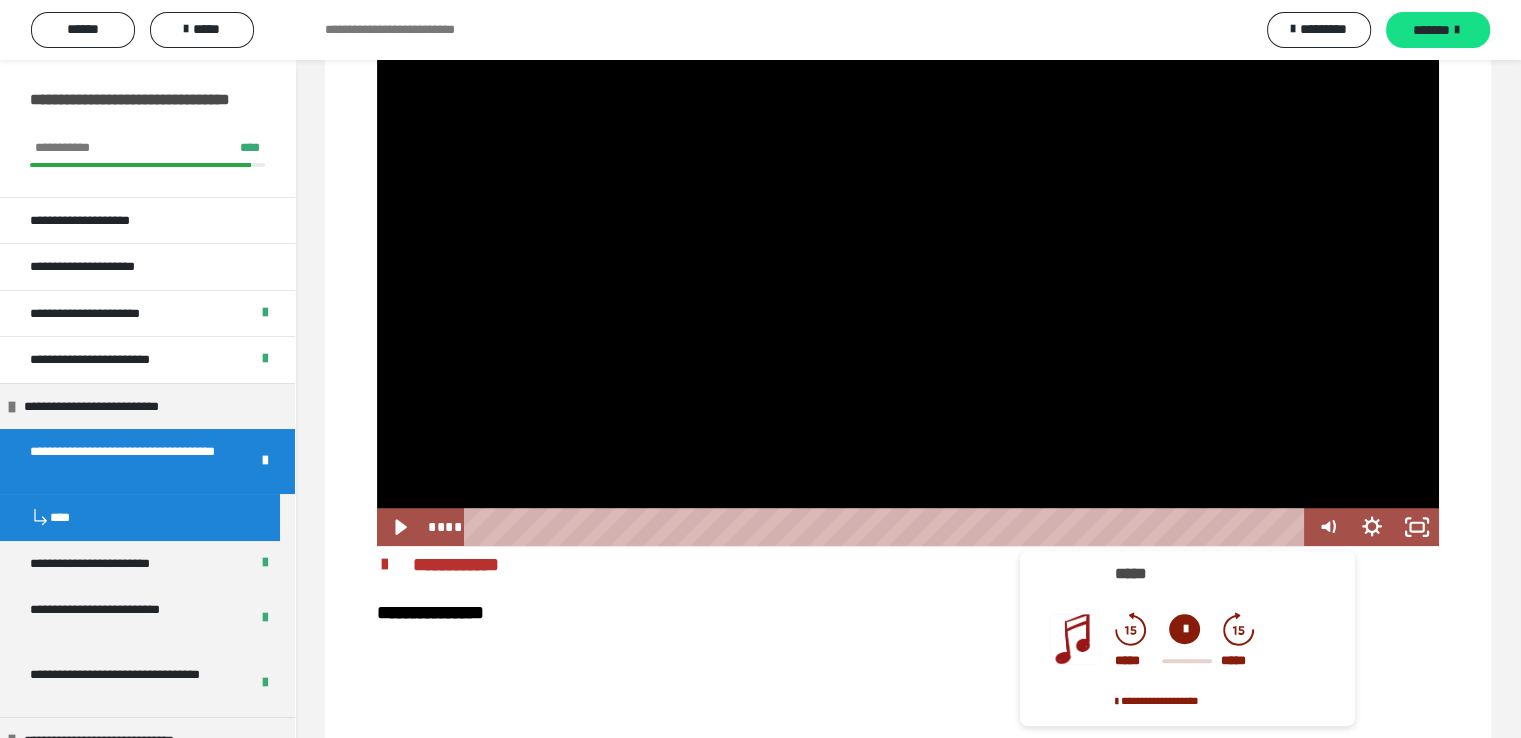 click at bounding box center (908, 246) 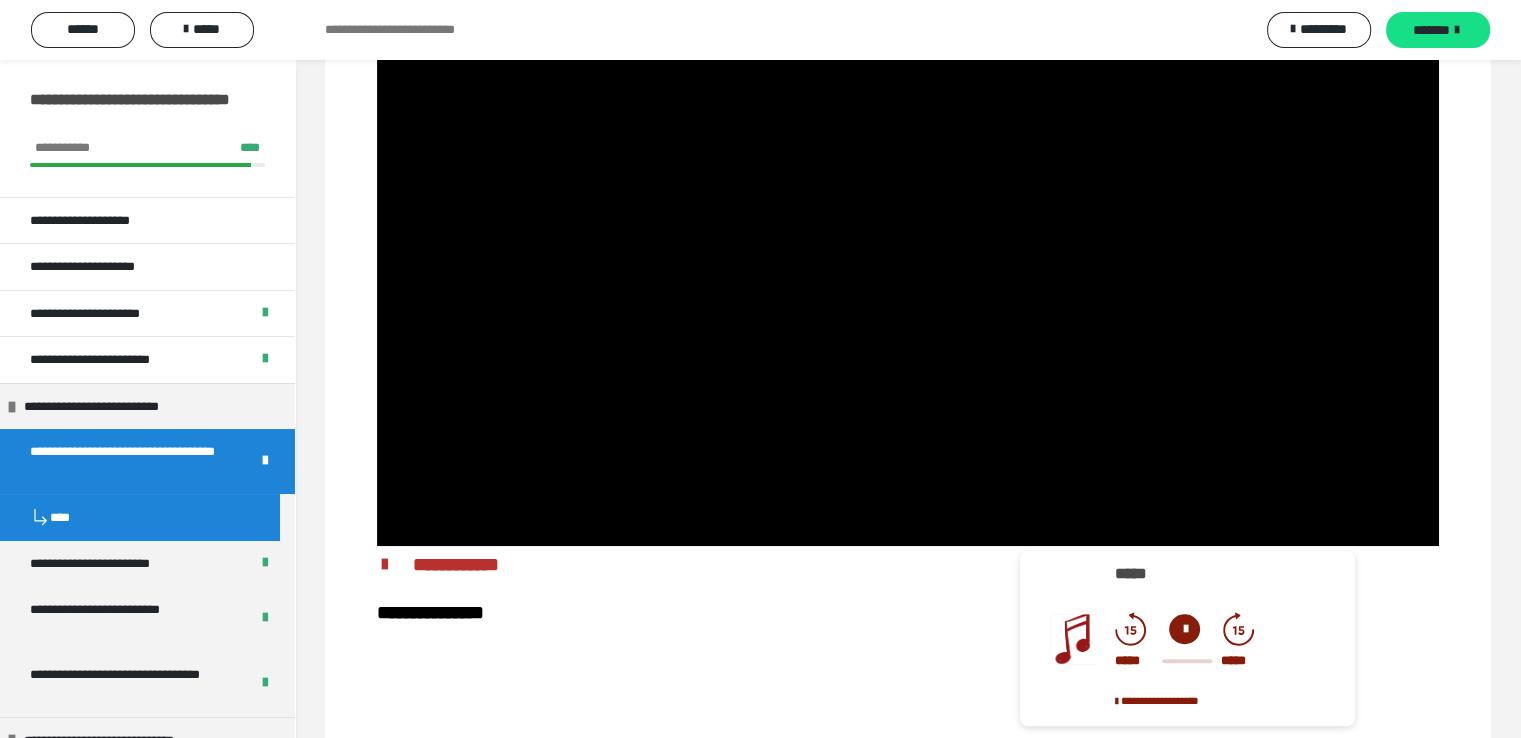 click at bounding box center (377, -52) 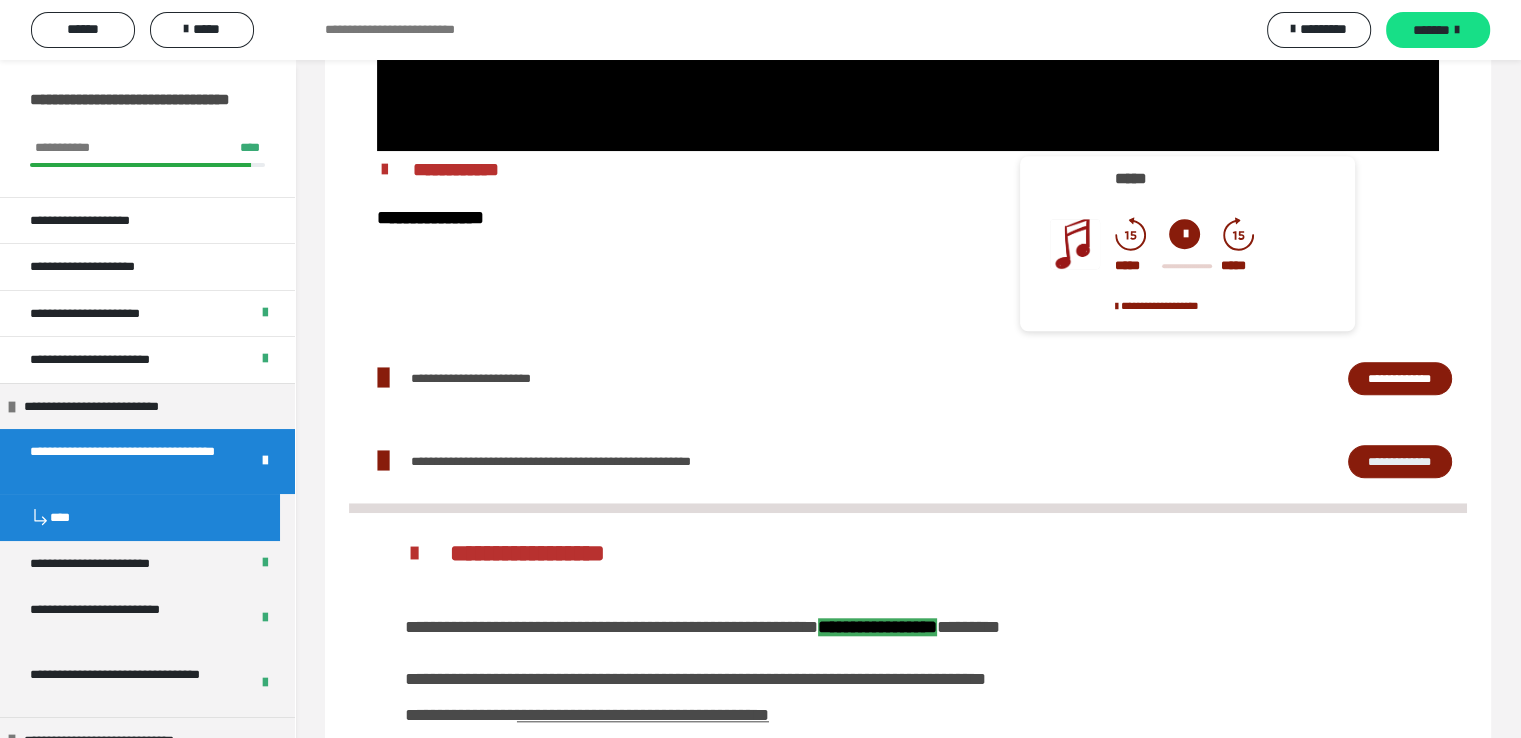 scroll, scrollTop: 1874, scrollLeft: 0, axis: vertical 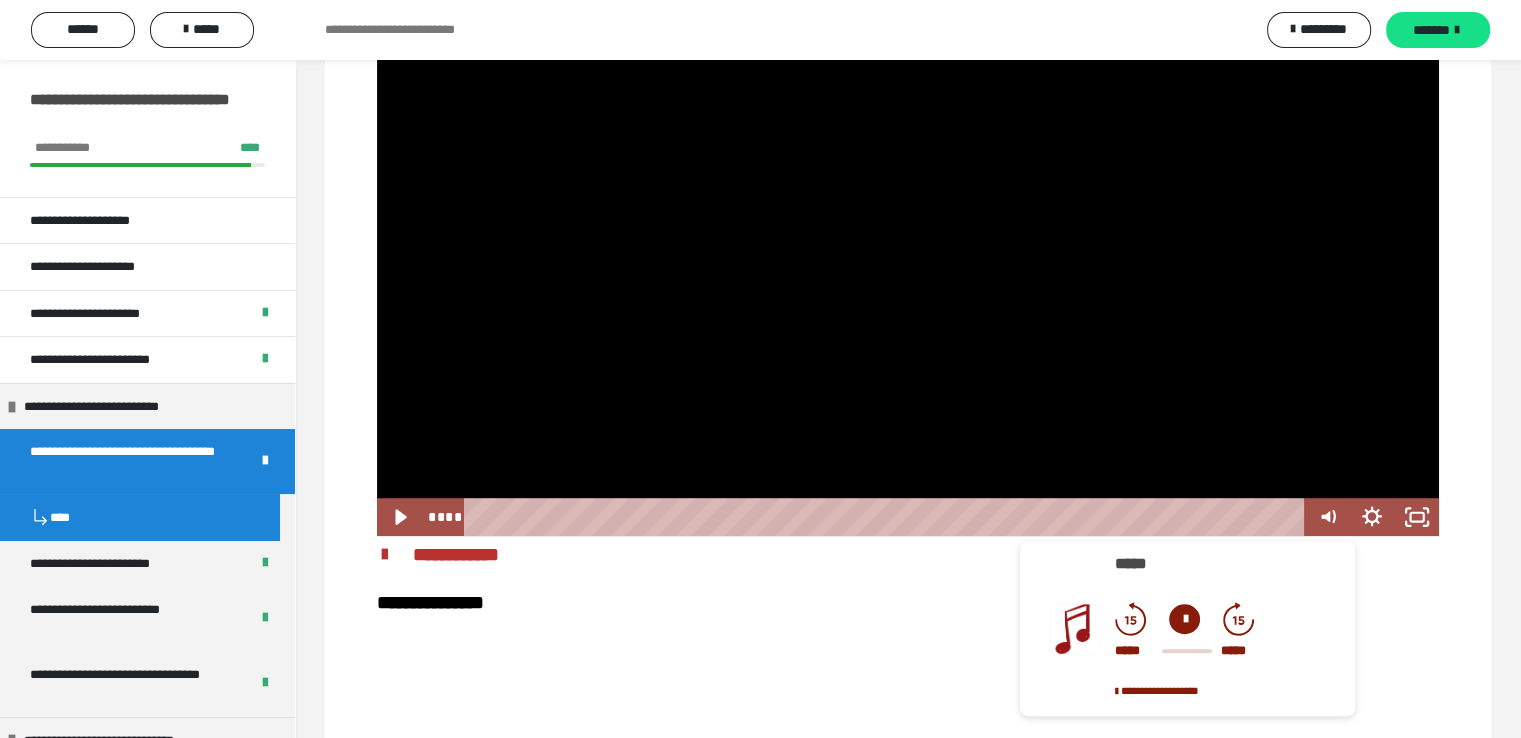 click at bounding box center [908, 236] 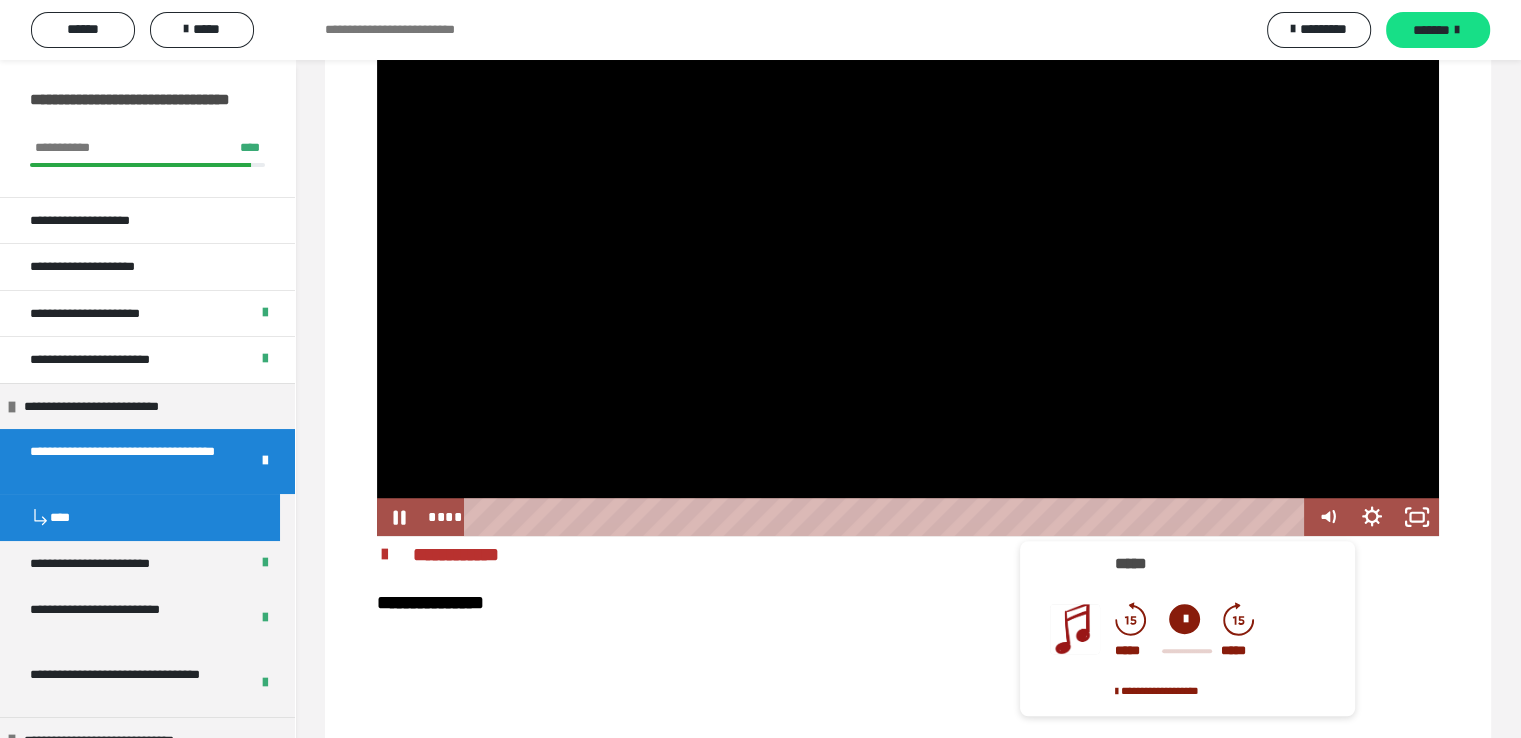 click at bounding box center [908, 236] 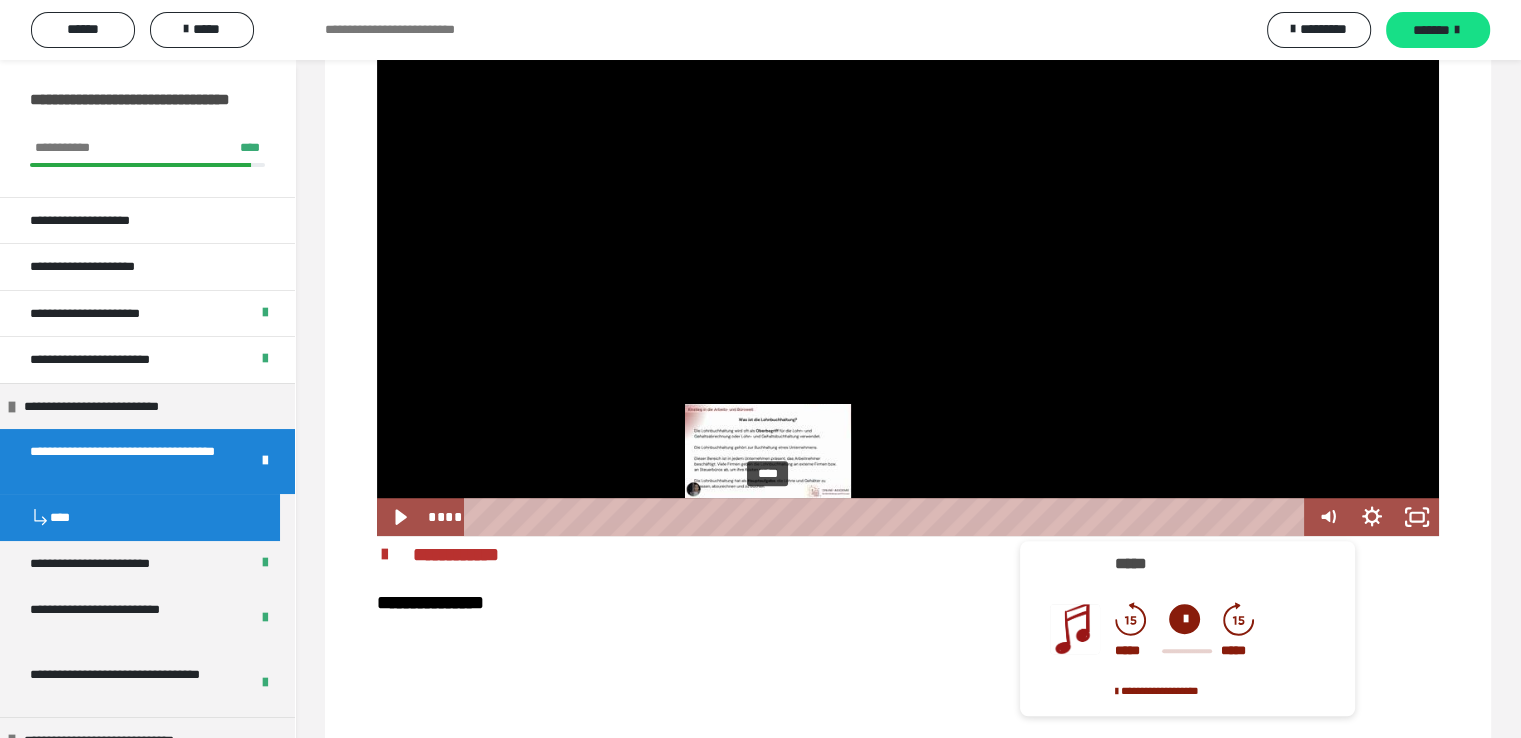click on "****" at bounding box center [887, 517] 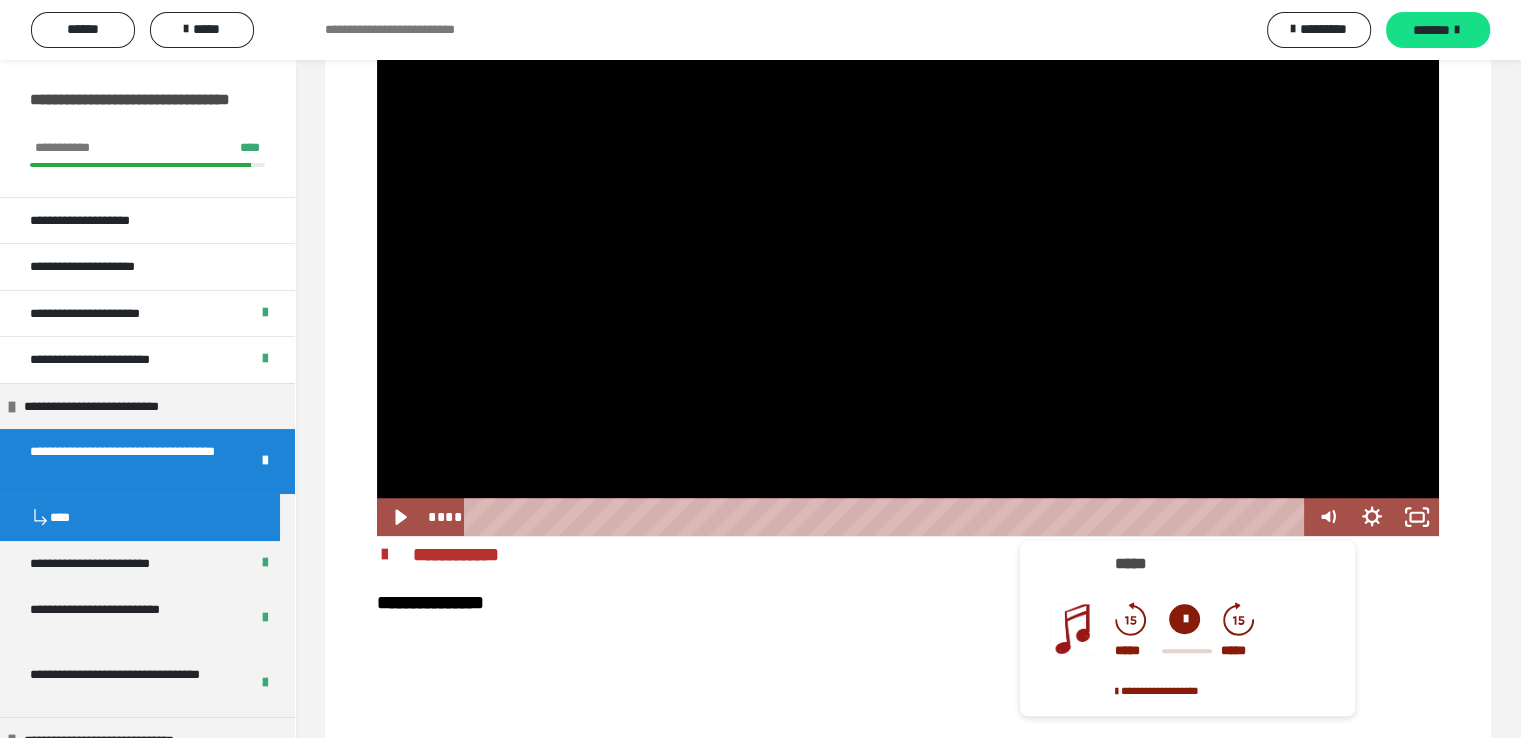 click at bounding box center [908, 236] 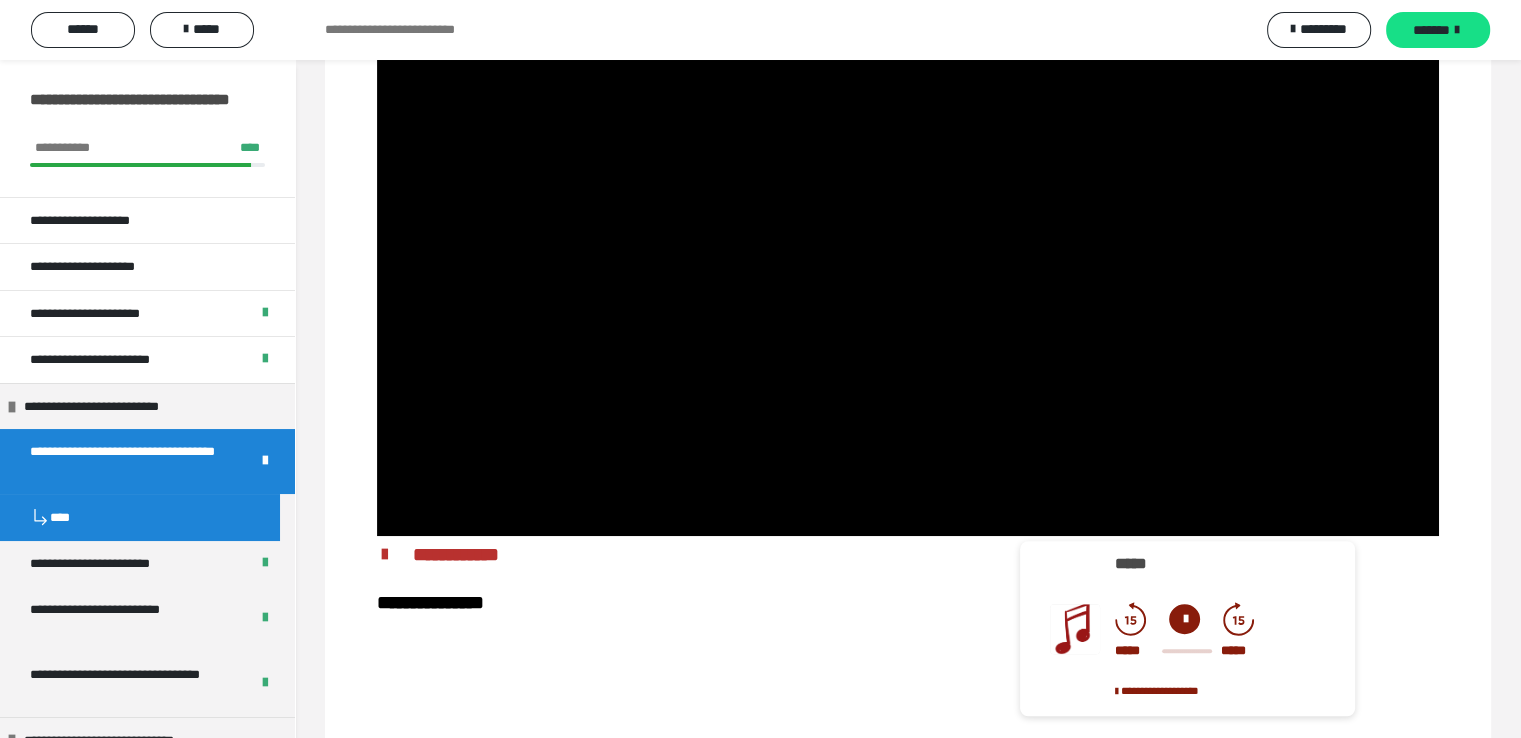 click at bounding box center [908, 236] 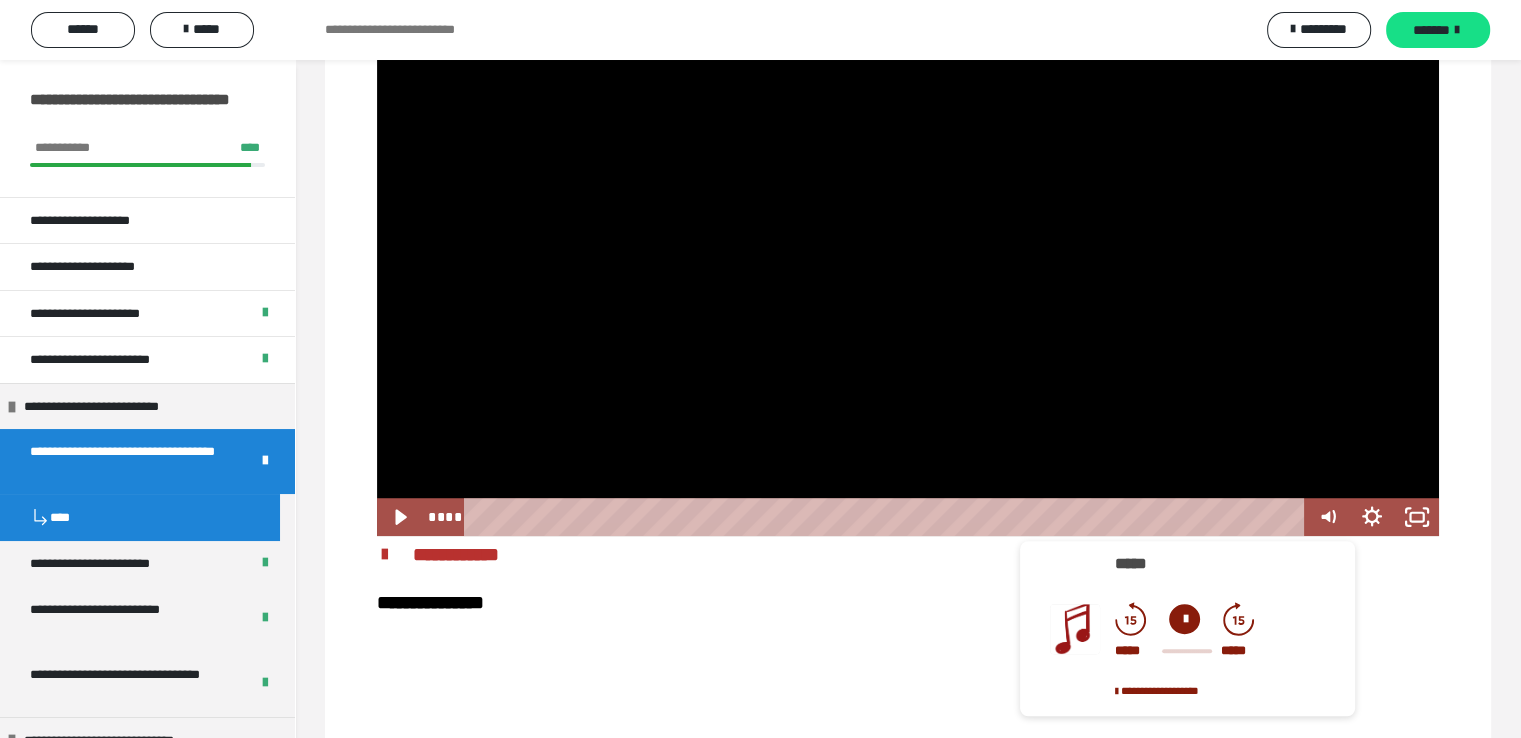 click at bounding box center [908, 236] 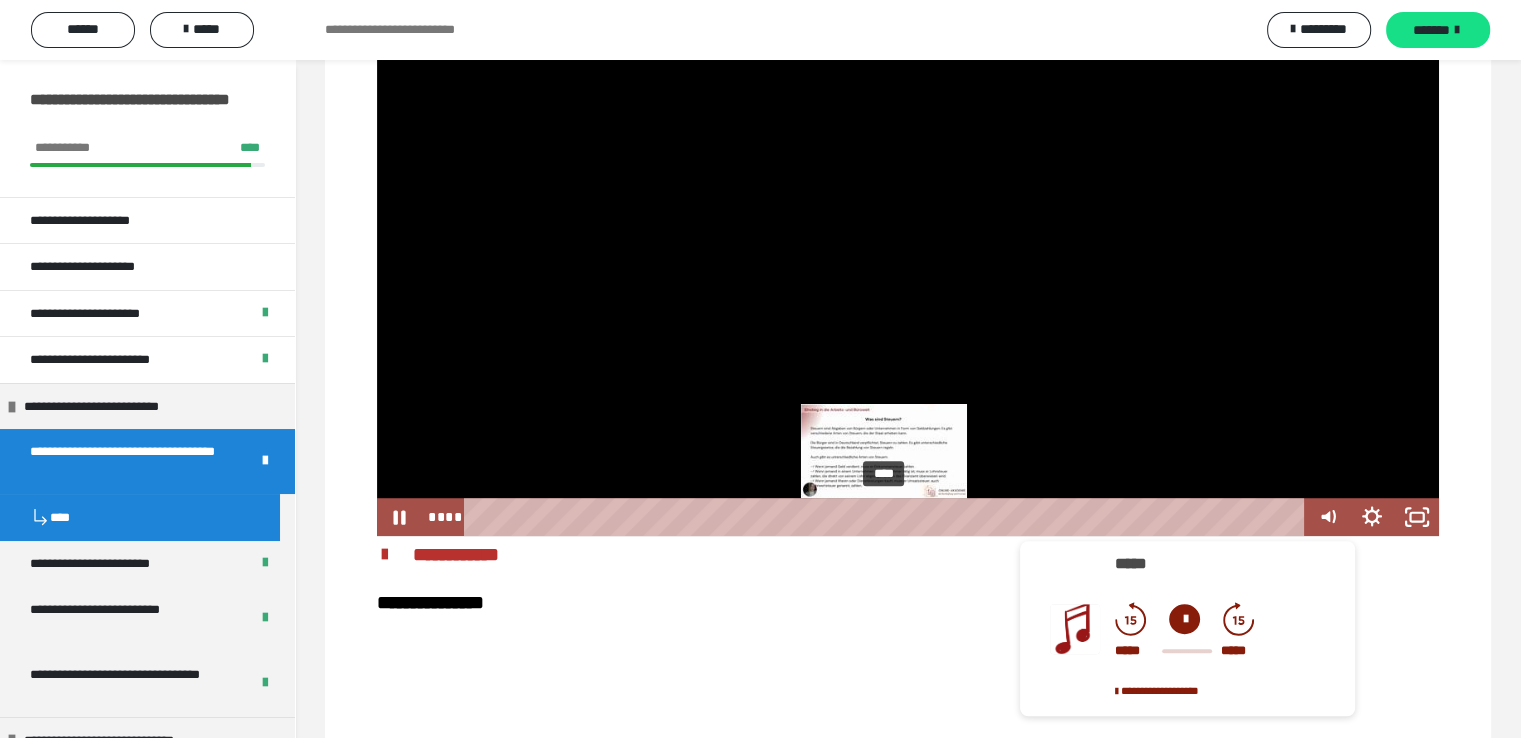 click on "****" at bounding box center [887, 517] 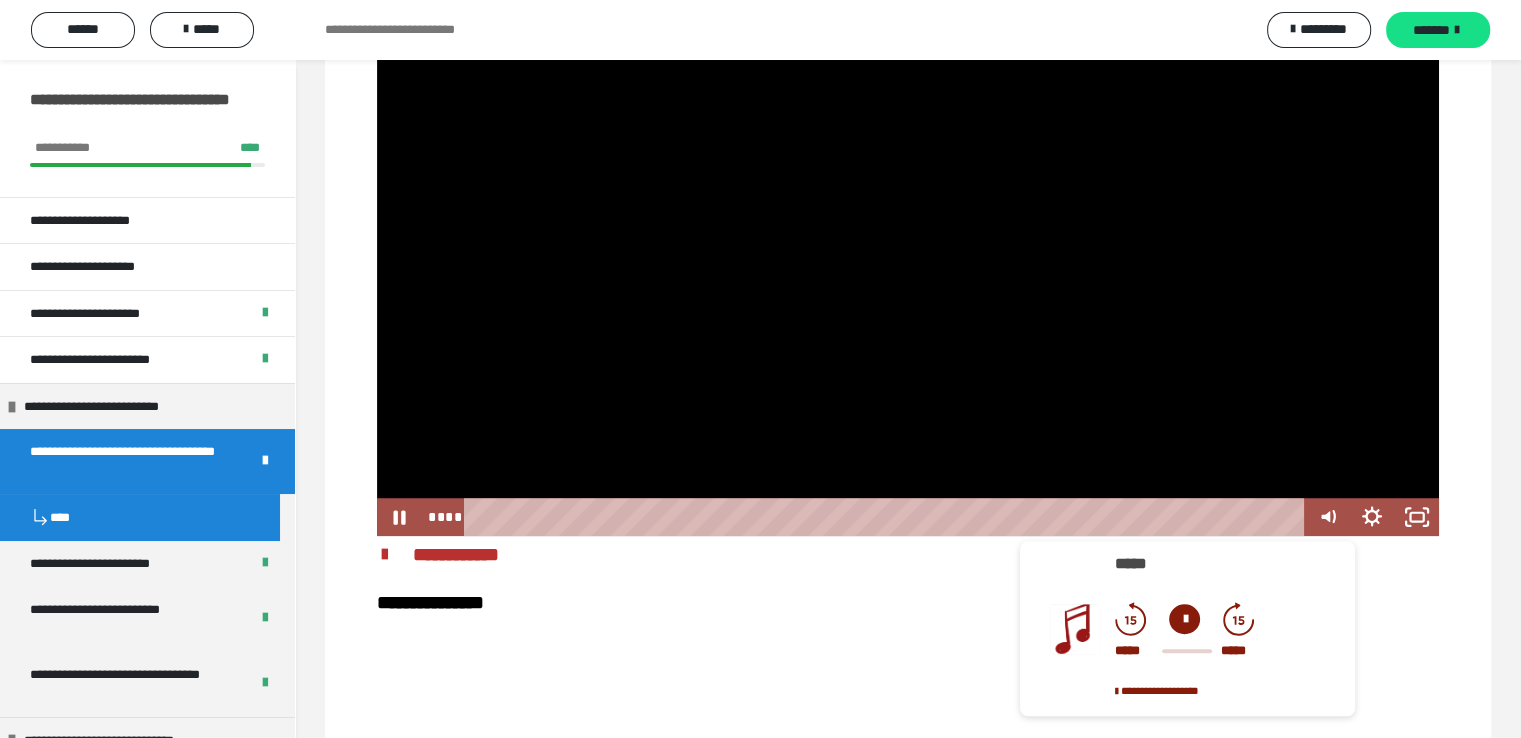 click at bounding box center [908, 236] 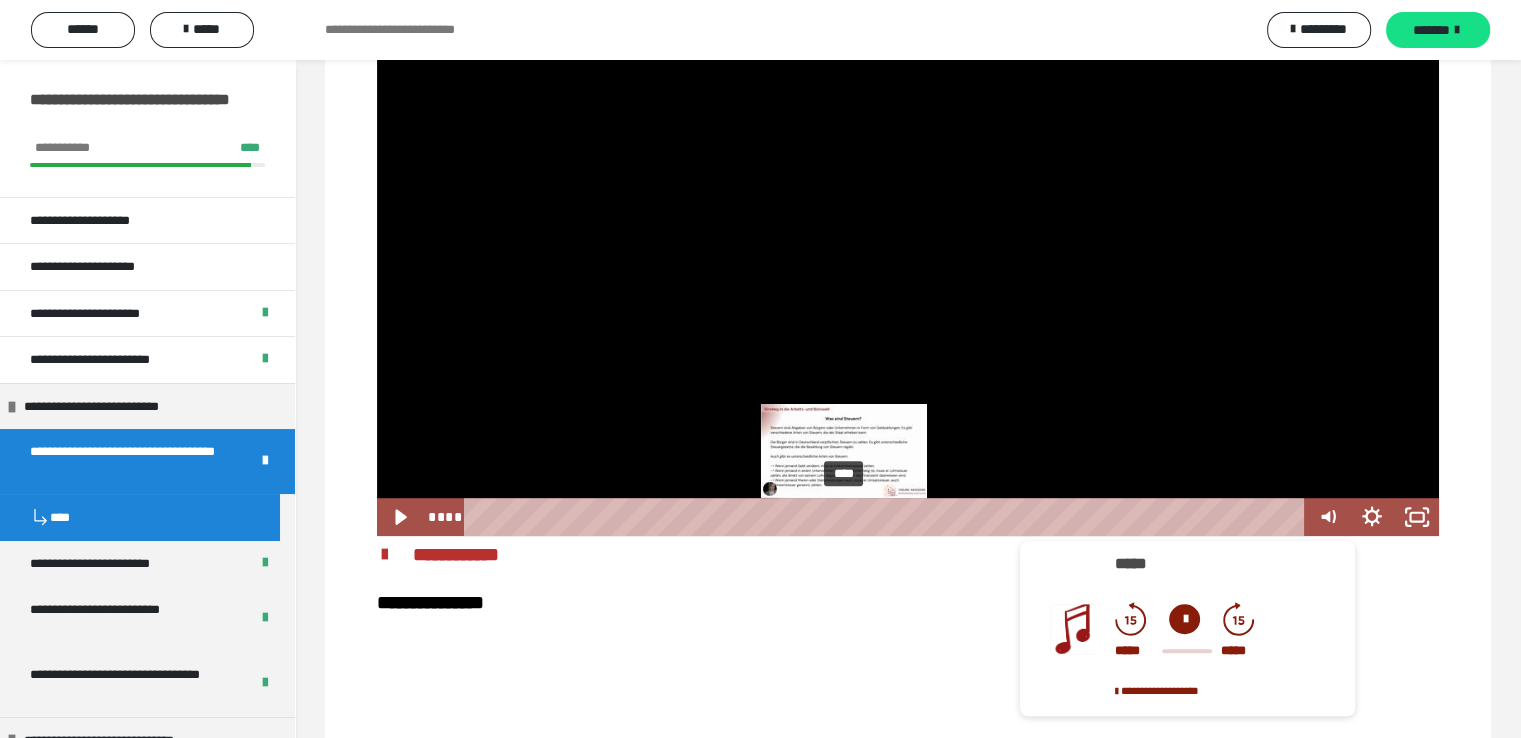 click on "****" at bounding box center [887, 517] 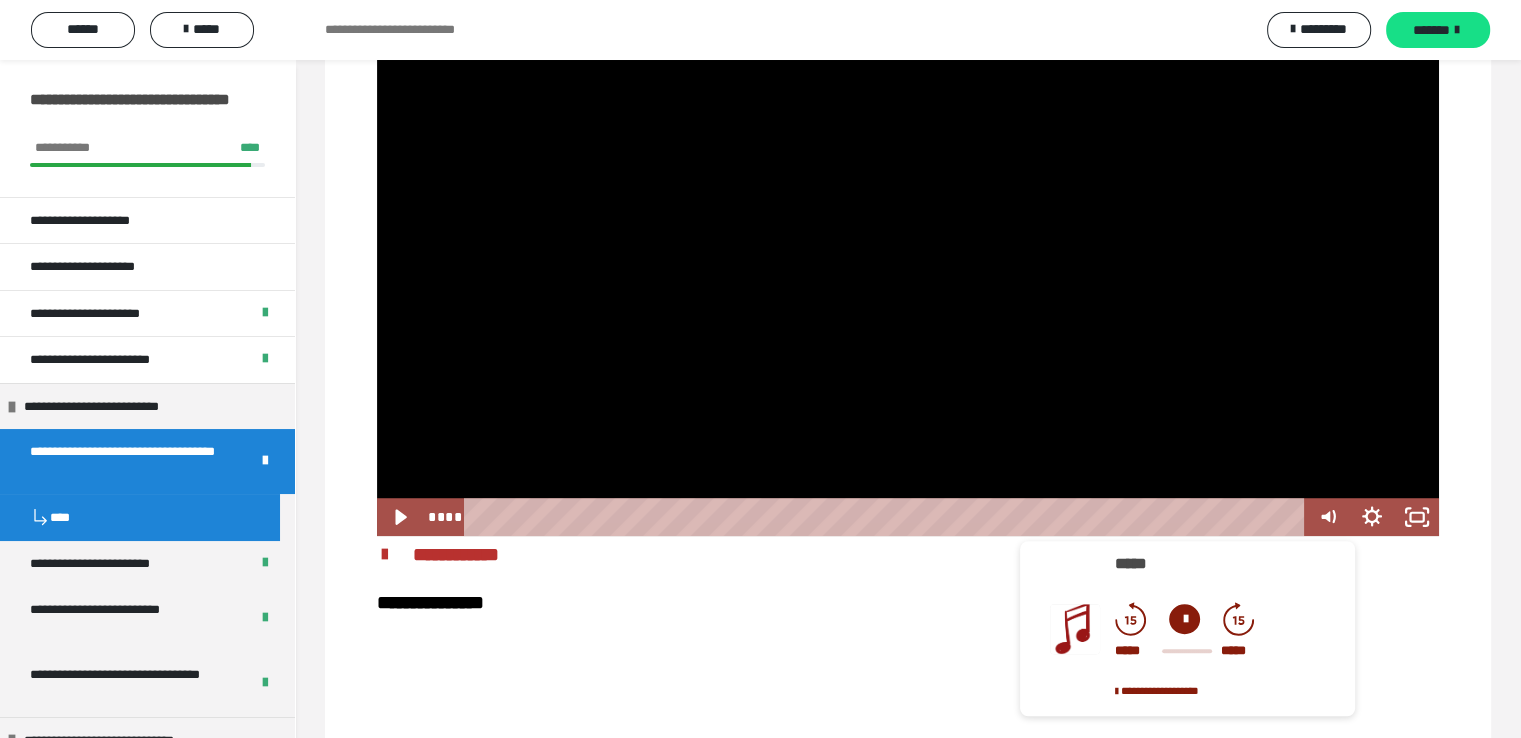 click at bounding box center (908, 236) 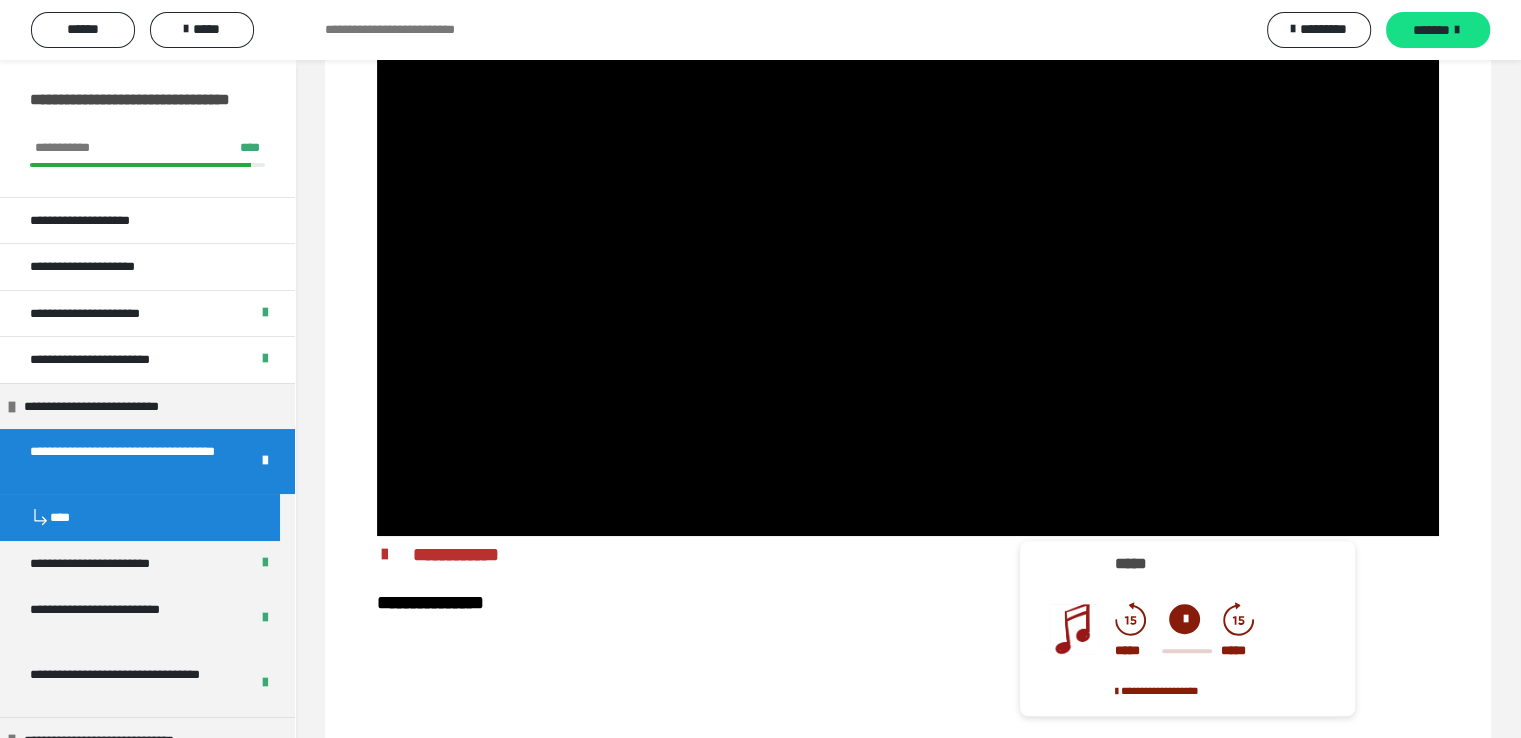 click at bounding box center (377, -62) 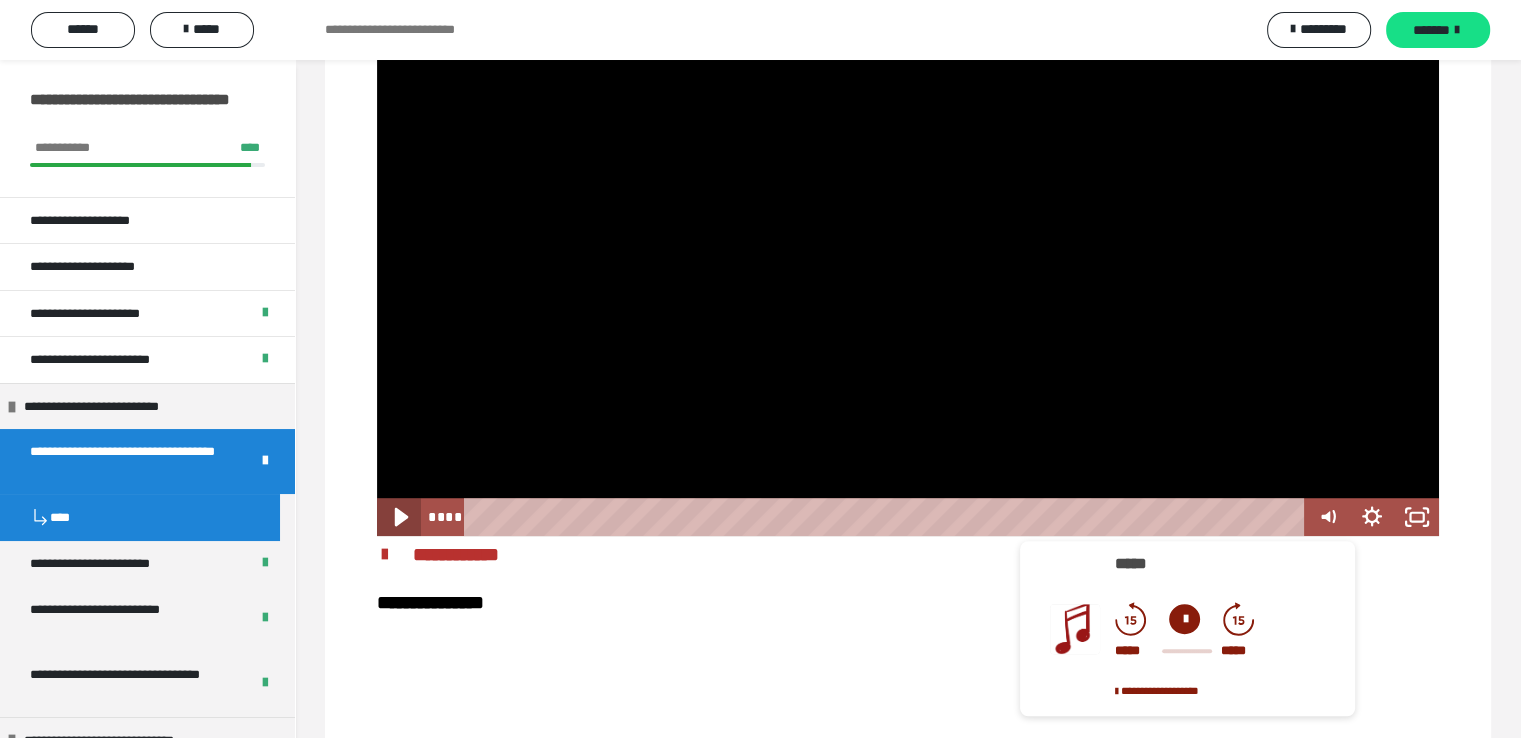 click 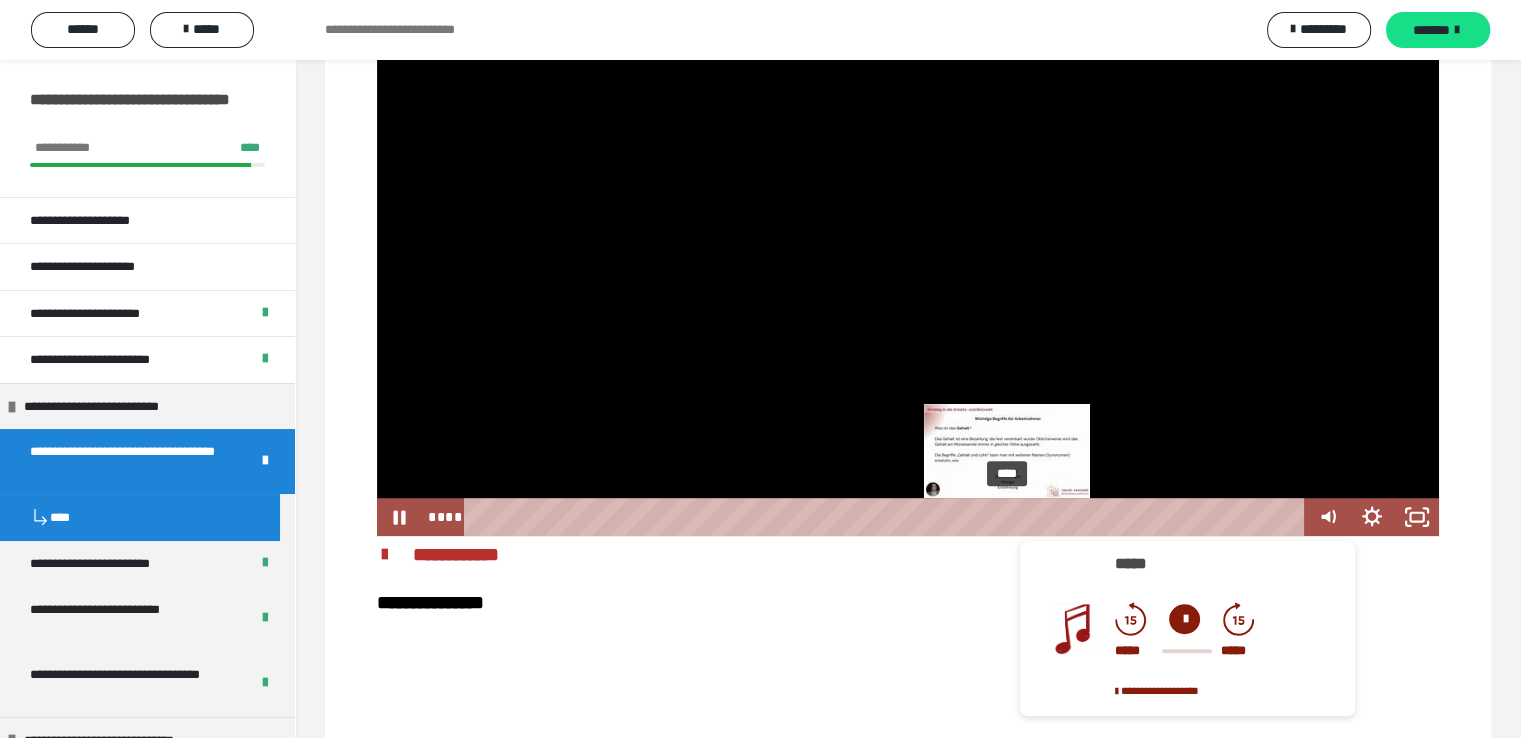 click on "****" at bounding box center [887, 517] 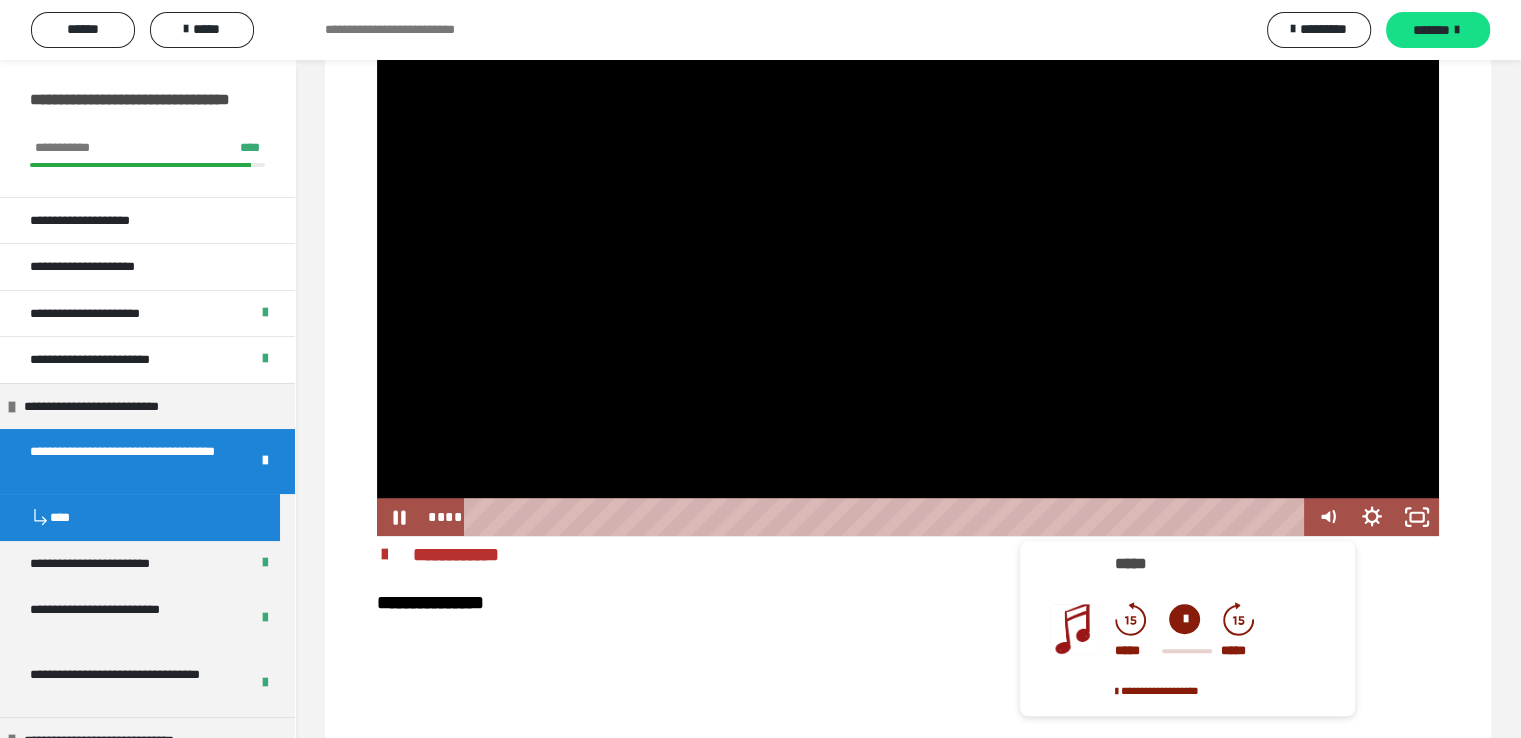 click at bounding box center [908, 236] 